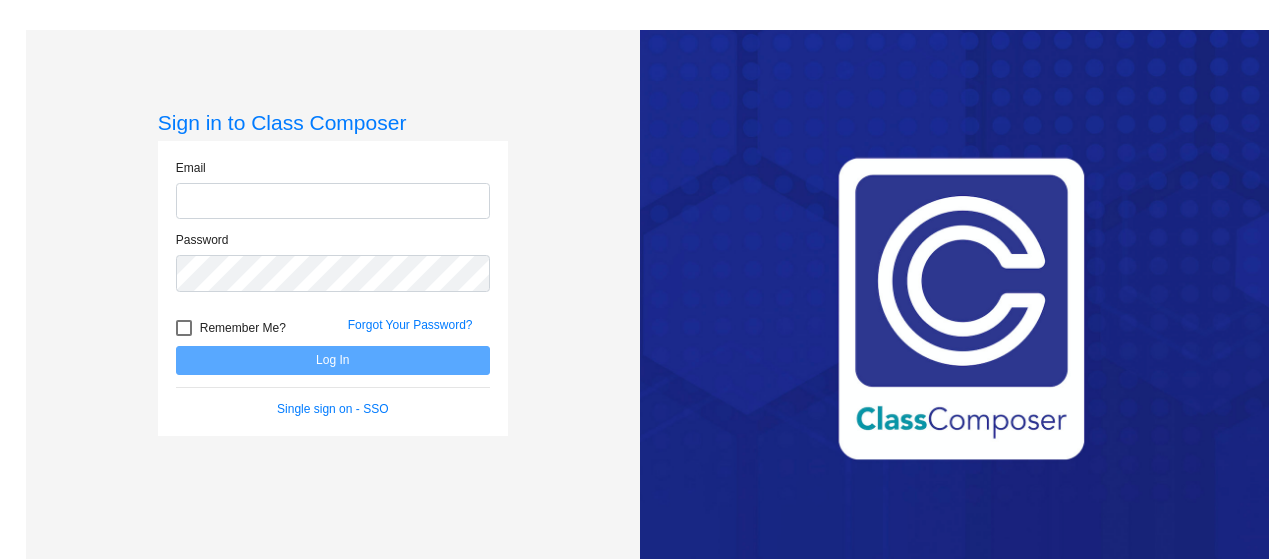 scroll, scrollTop: 0, scrollLeft: 0, axis: both 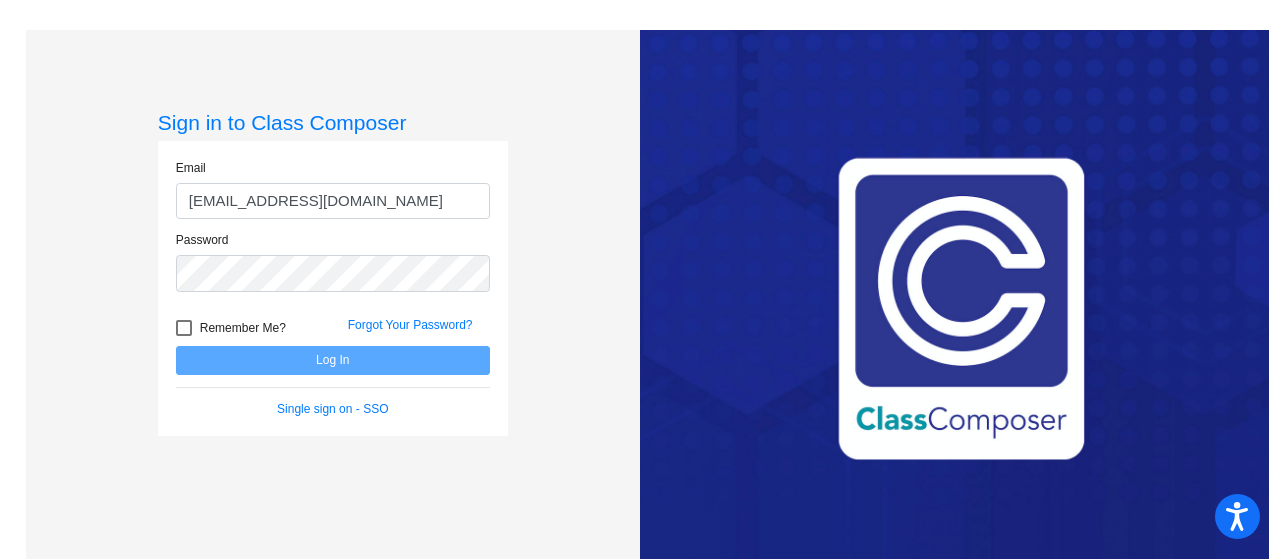 type on "[EMAIL_ADDRESS][DOMAIN_NAME]" 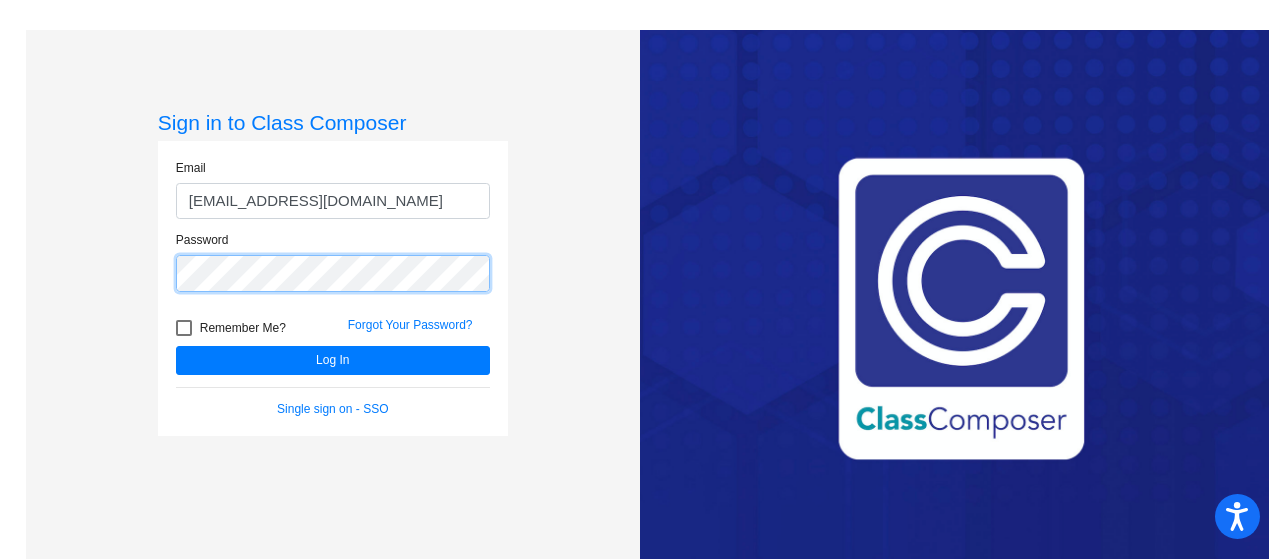 click on "Log In" 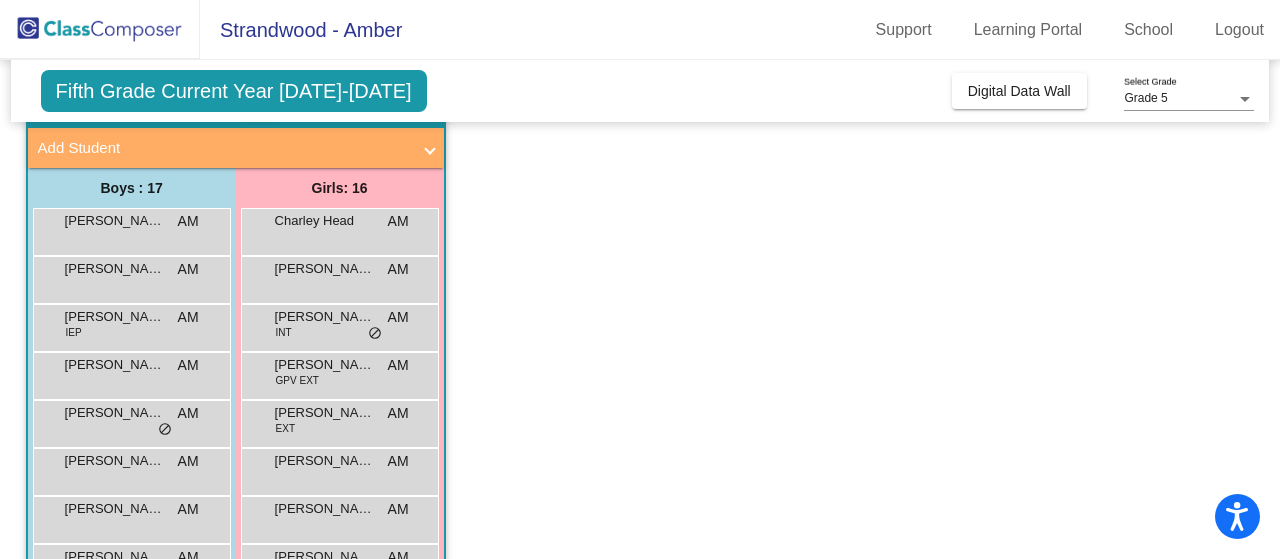 scroll, scrollTop: 0, scrollLeft: 0, axis: both 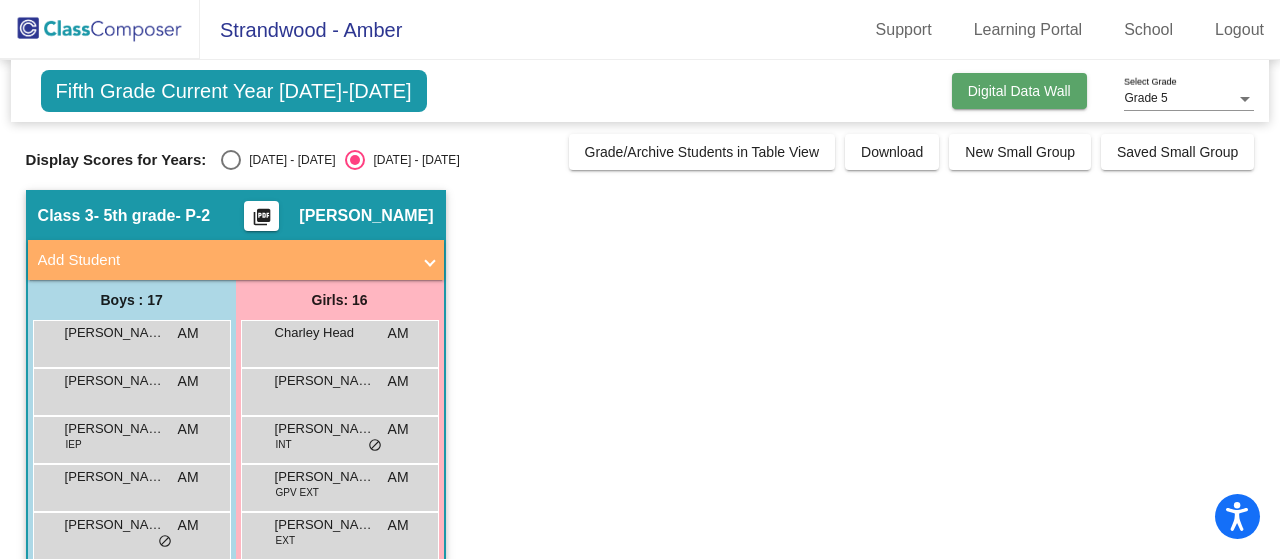 click on "Digital Data Wall" 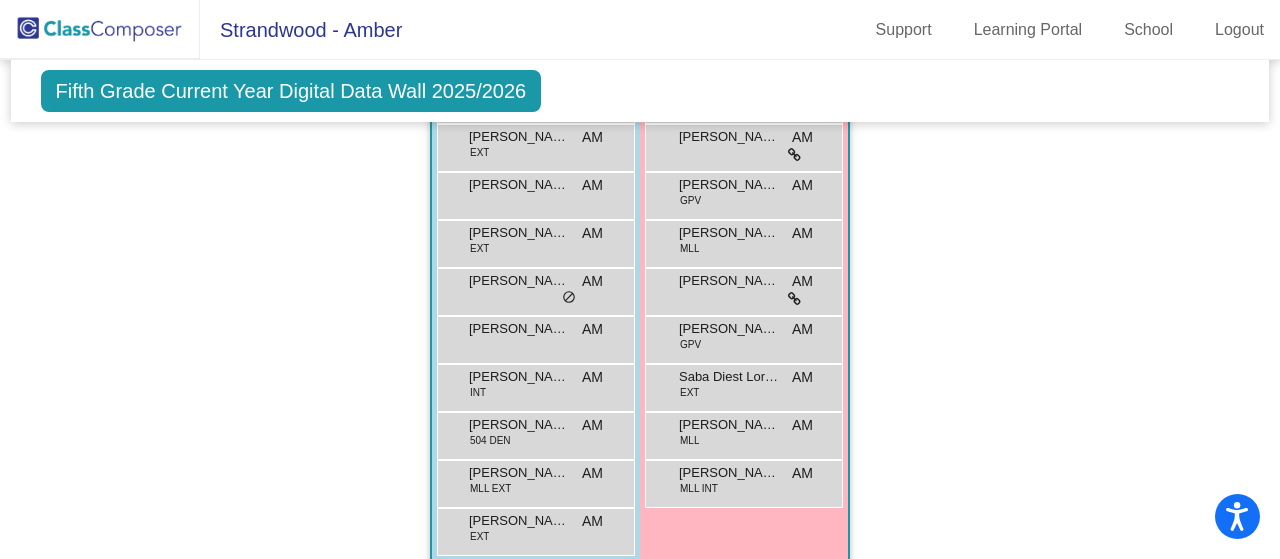 scroll, scrollTop: 1820, scrollLeft: 0, axis: vertical 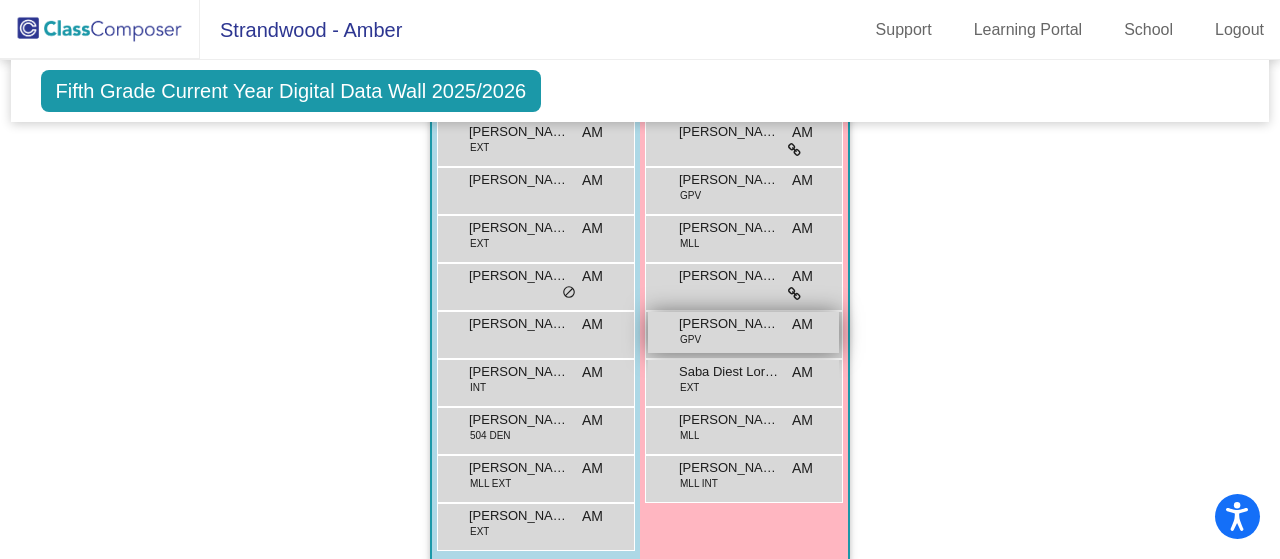 click on "[PERSON_NAME] GPV AM lock do_not_disturb_alt" at bounding box center (743, 332) 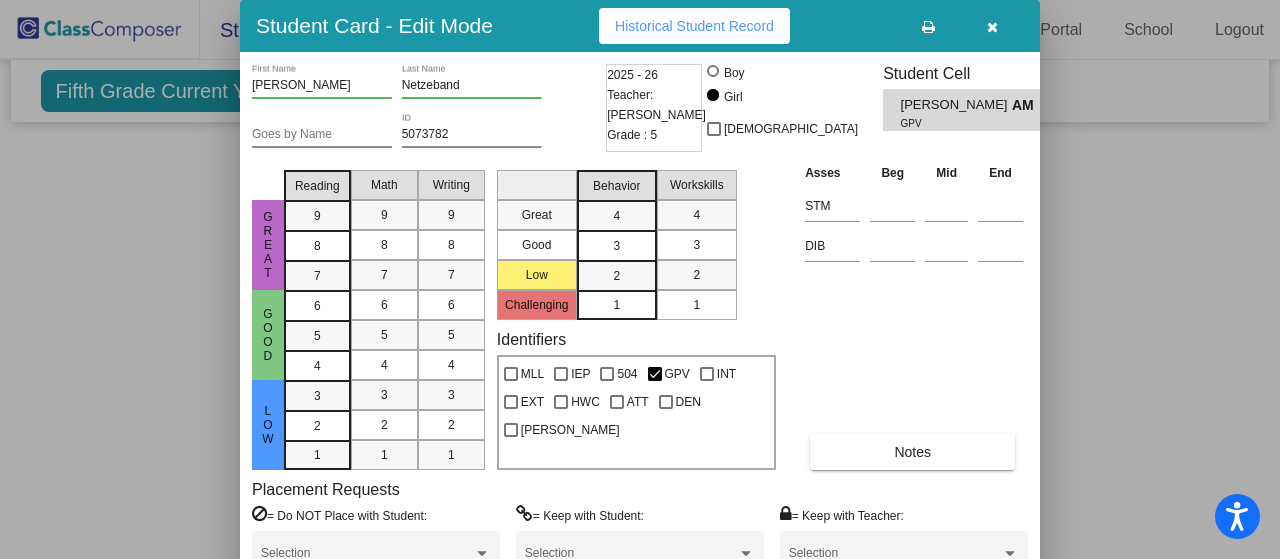 click on "GPV" at bounding box center (949, 123) 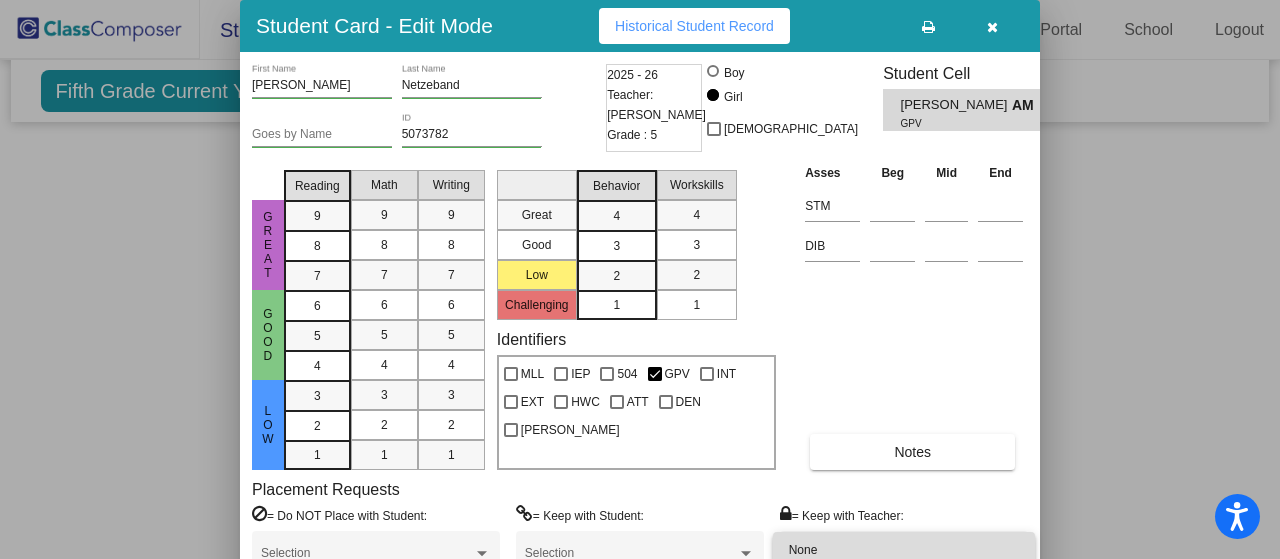 click on "None" at bounding box center [904, 550] 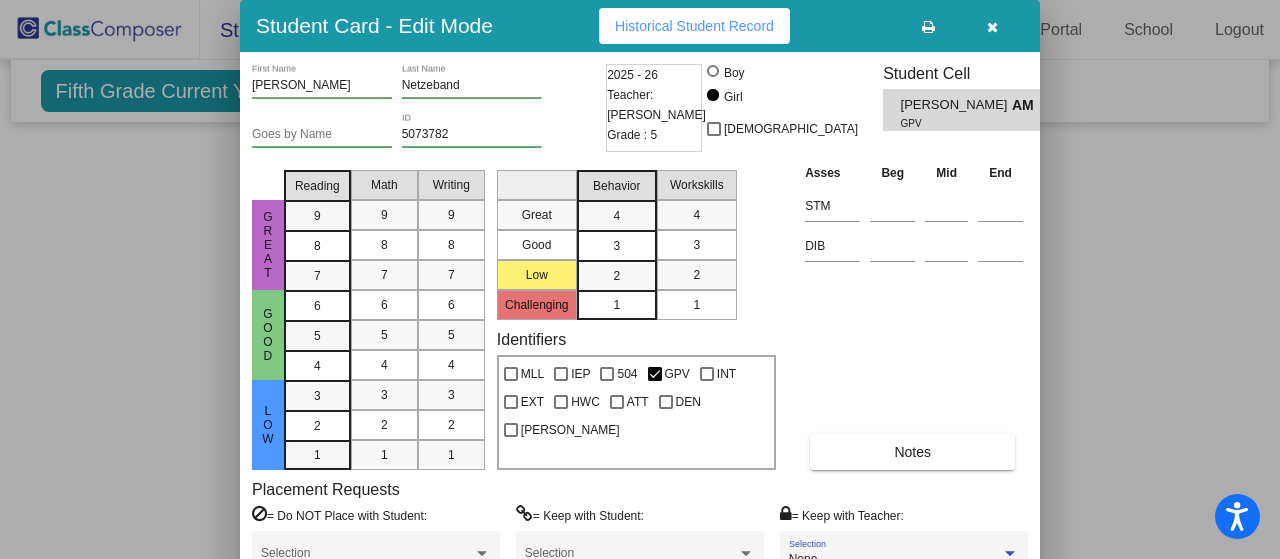 click on "Selection" at bounding box center [640, 553] 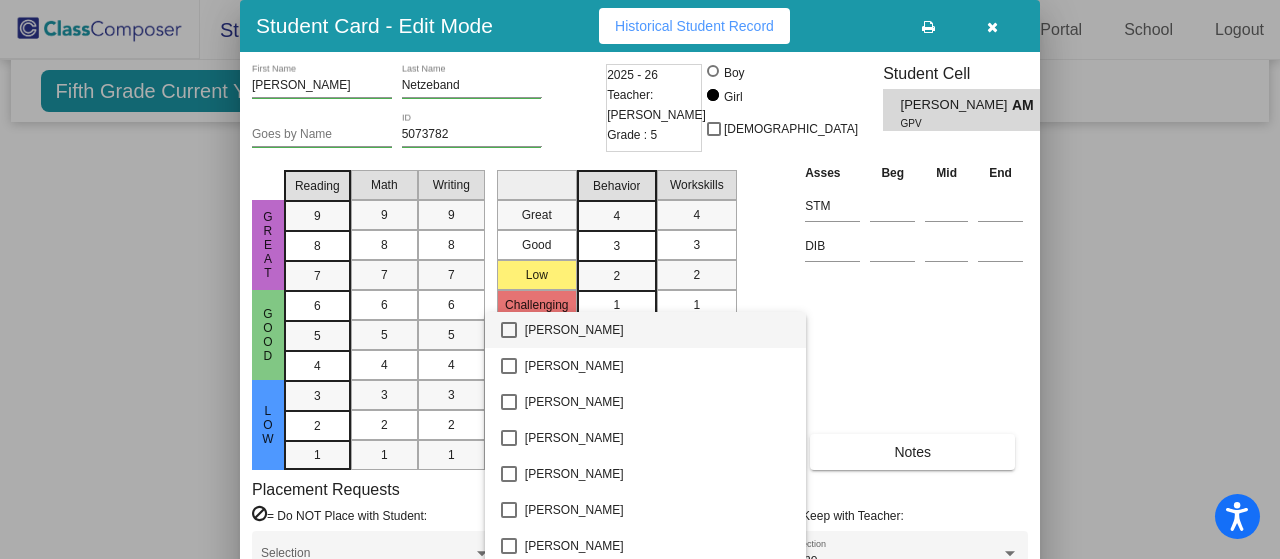 click at bounding box center [640, 279] 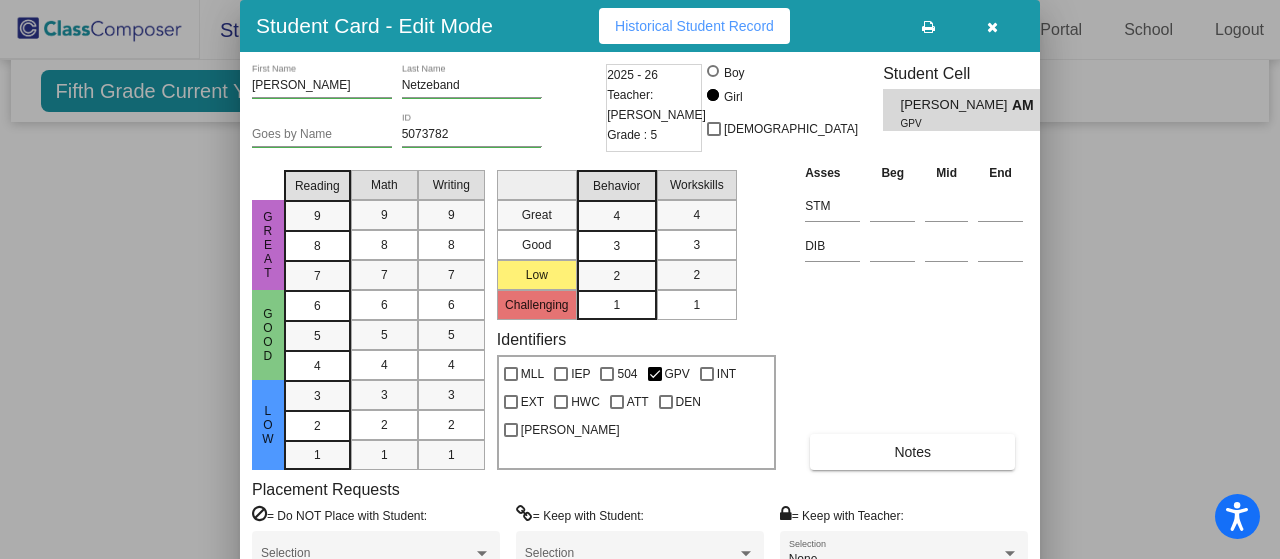 click at bounding box center [992, 27] 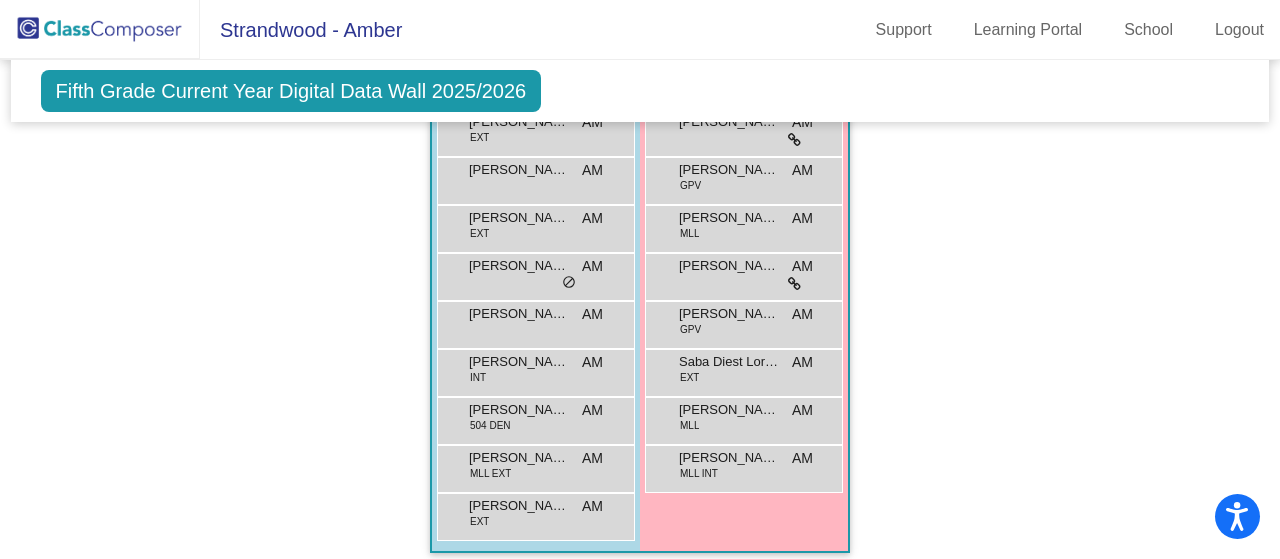 scroll, scrollTop: 1838, scrollLeft: 0, axis: vertical 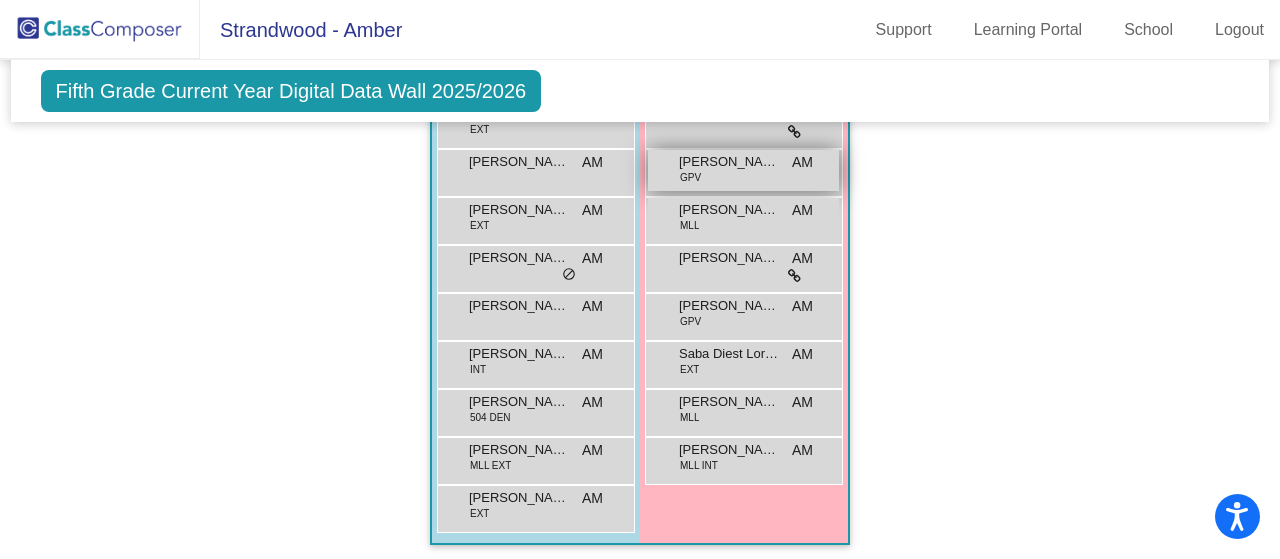 click on "GPV" at bounding box center (690, 177) 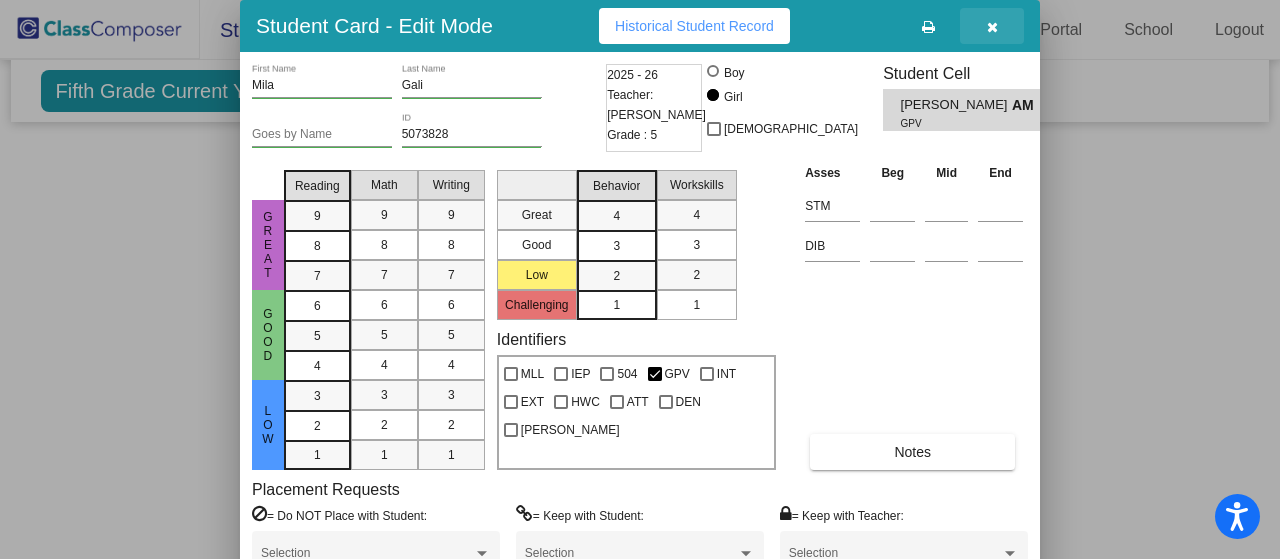 click at bounding box center [992, 27] 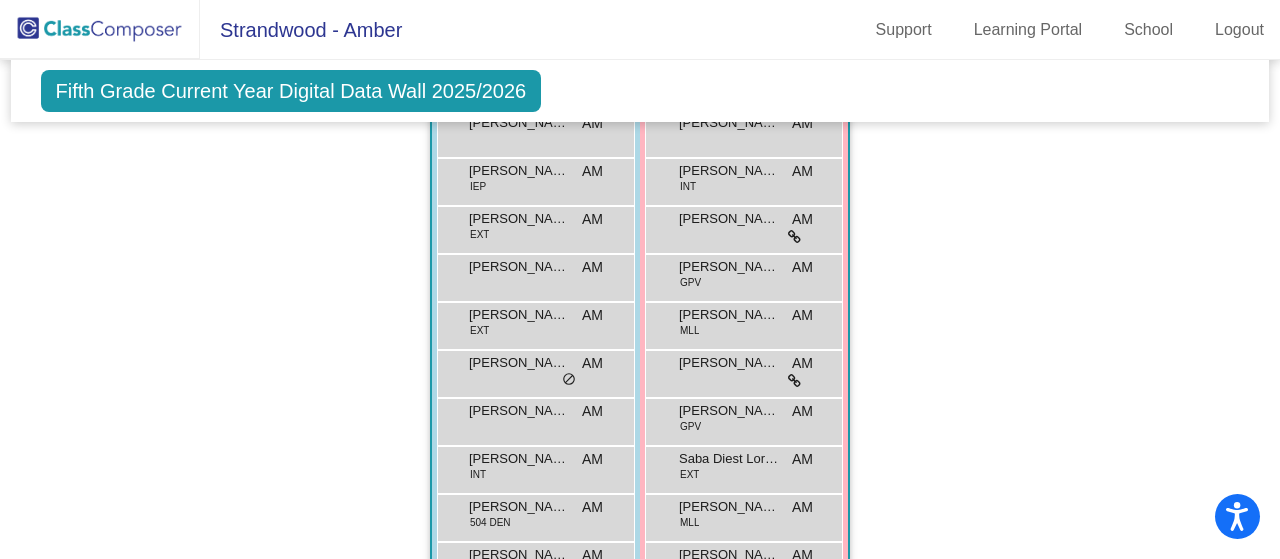 scroll, scrollTop: 1728, scrollLeft: 0, axis: vertical 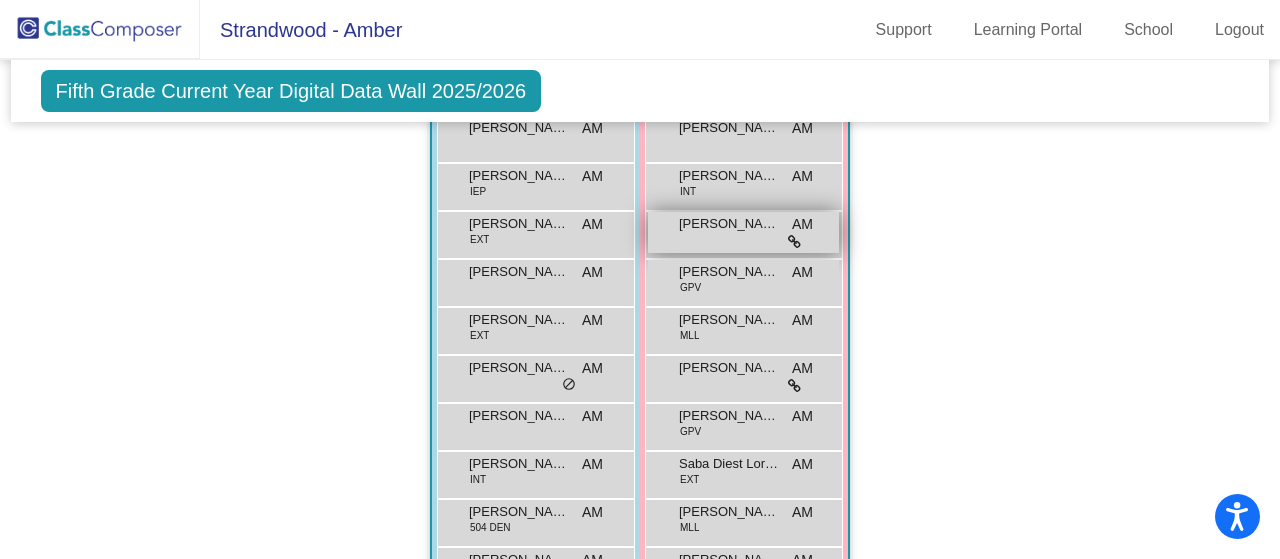 click at bounding box center (794, 242) 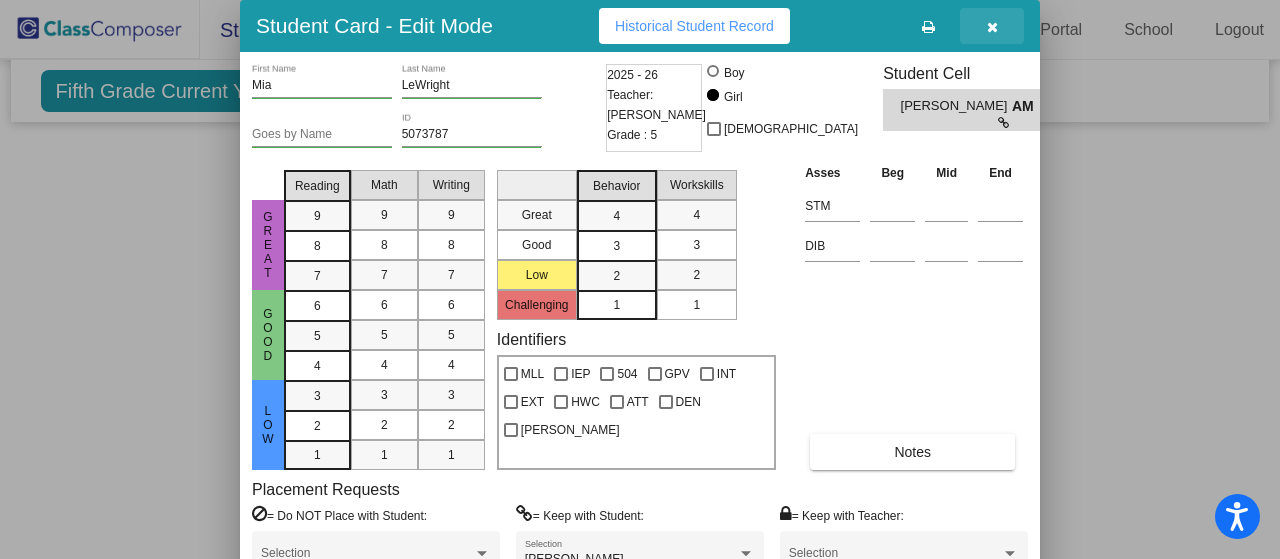 click at bounding box center [992, 27] 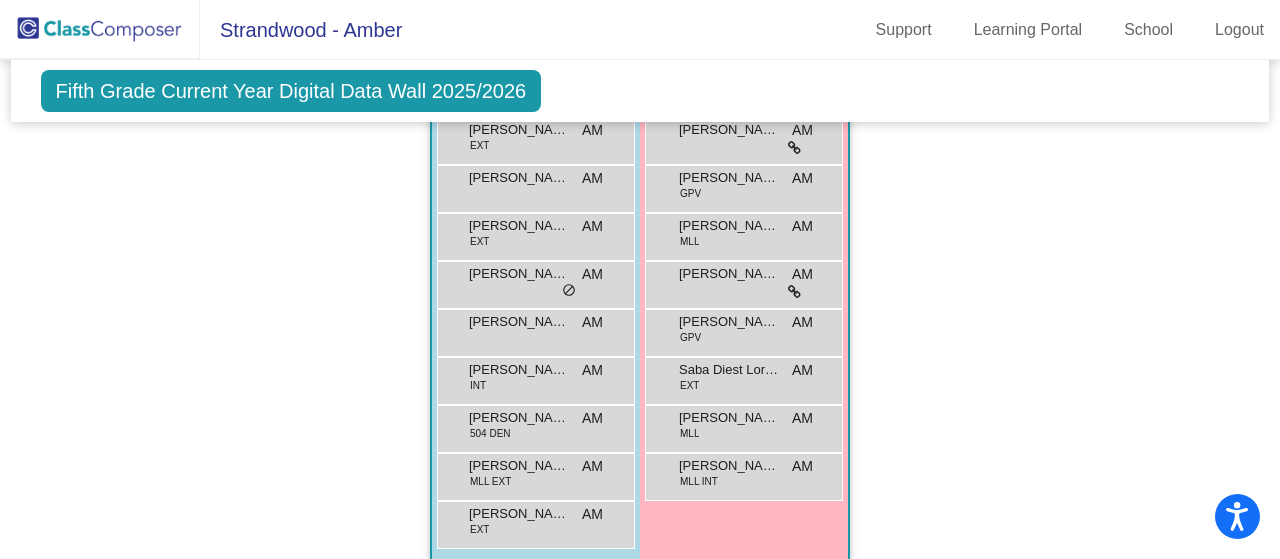 scroll, scrollTop: 1838, scrollLeft: 0, axis: vertical 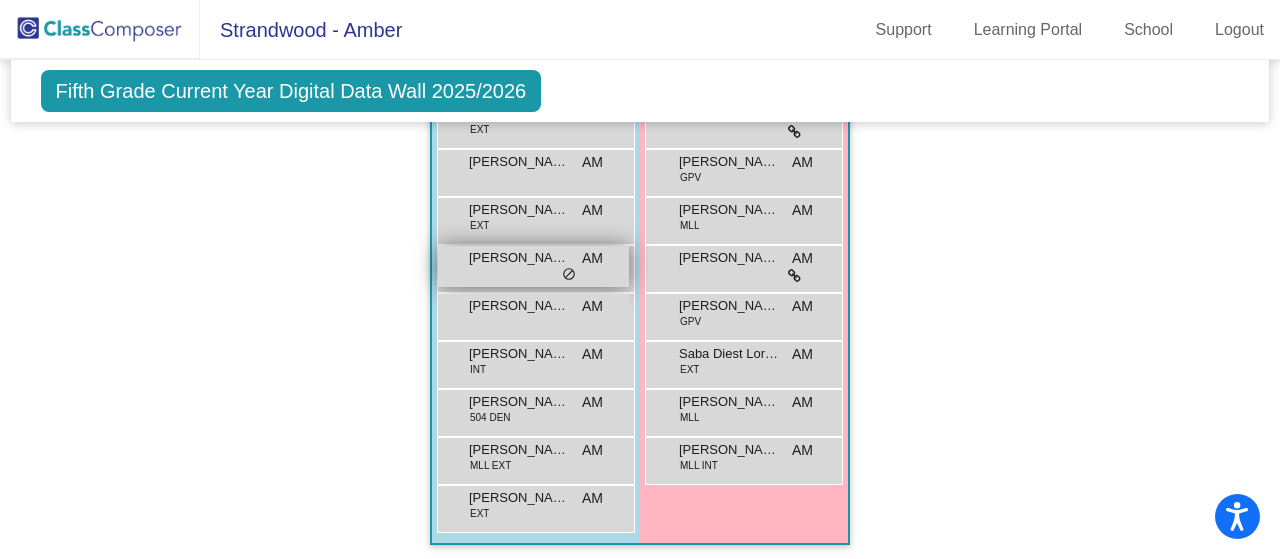 click on "do_not_disturb_alt" at bounding box center [569, 275] 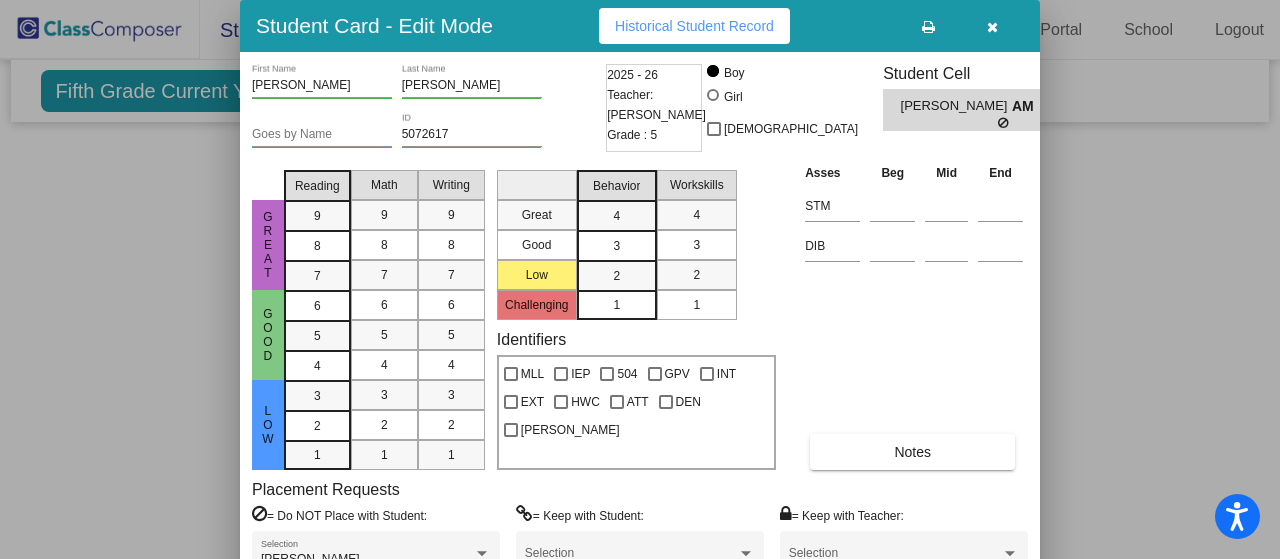 click on "[PERSON_NAME] Selection" at bounding box center (376, 553) 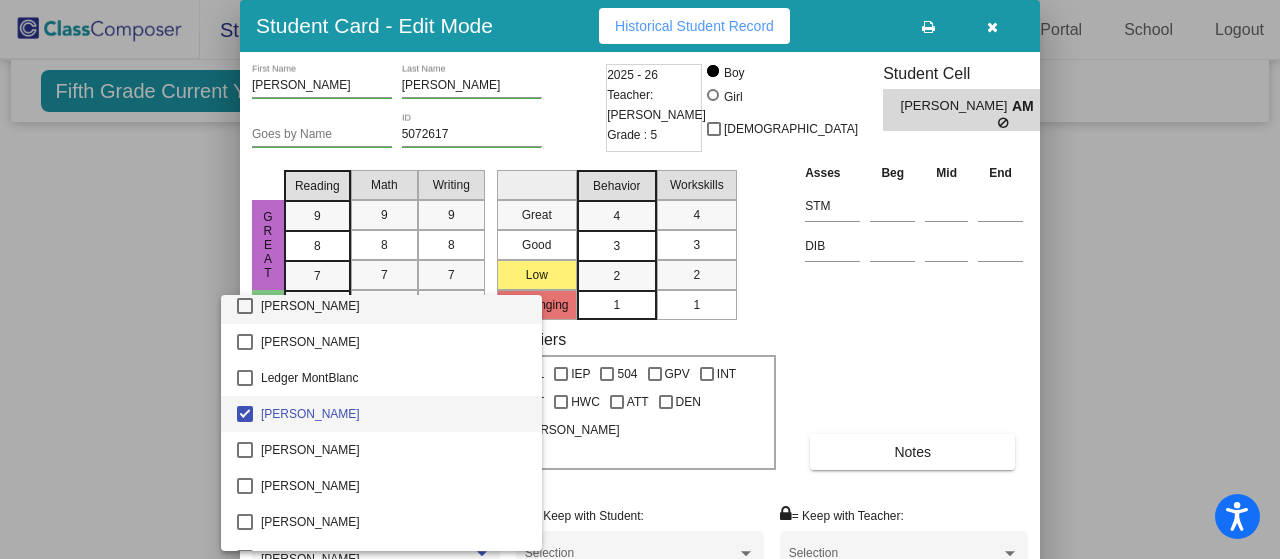 scroll, scrollTop: 1859, scrollLeft: 0, axis: vertical 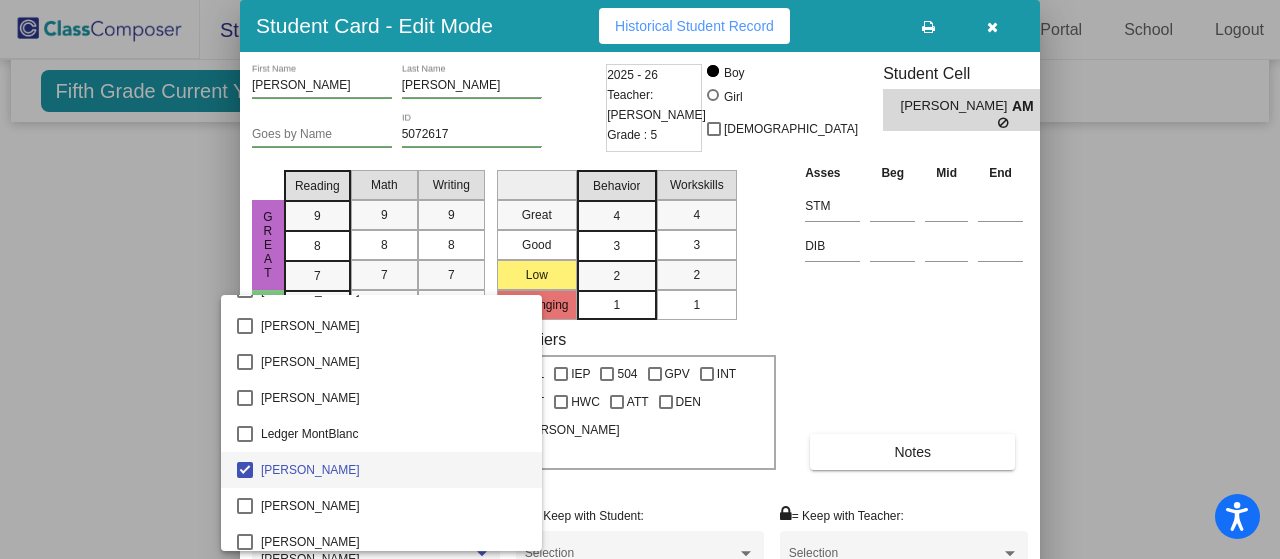 click at bounding box center [640, 279] 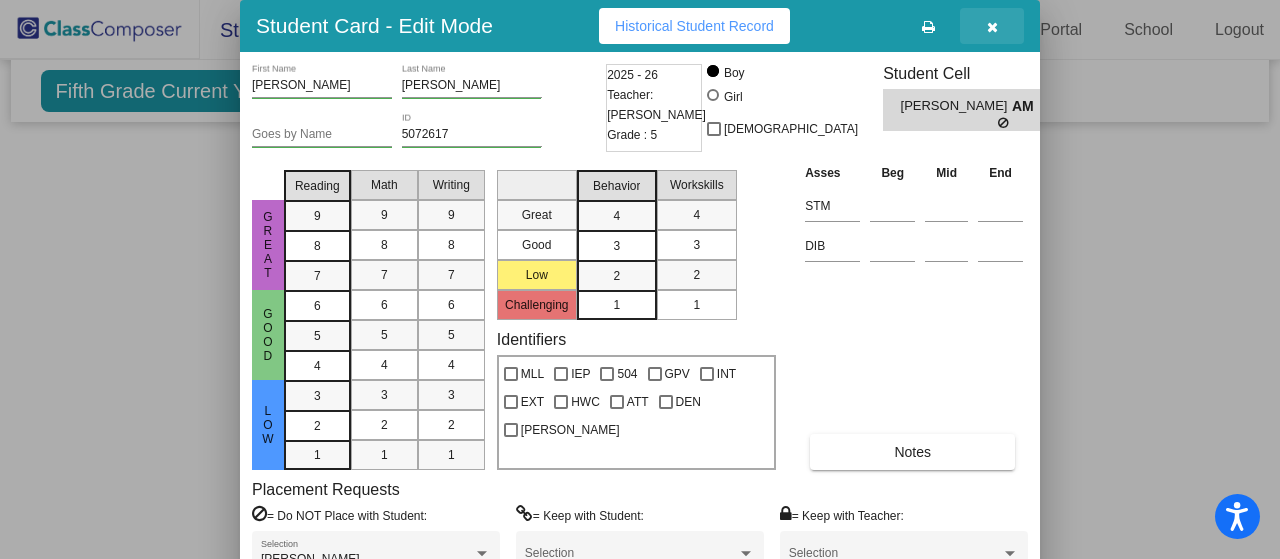 click at bounding box center [992, 27] 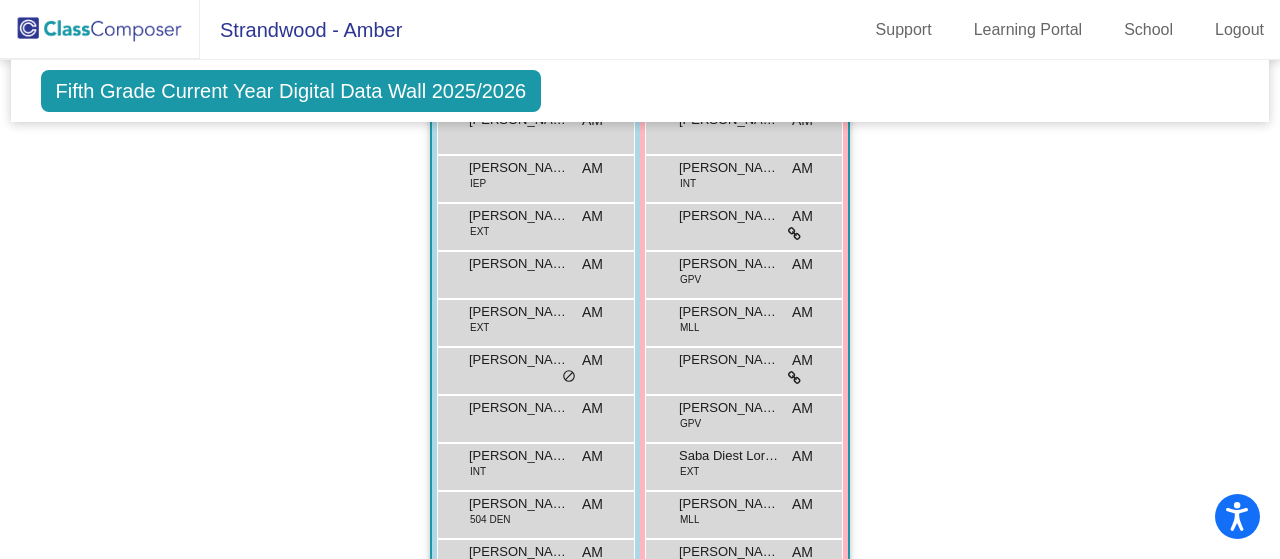 scroll, scrollTop: 1734, scrollLeft: 0, axis: vertical 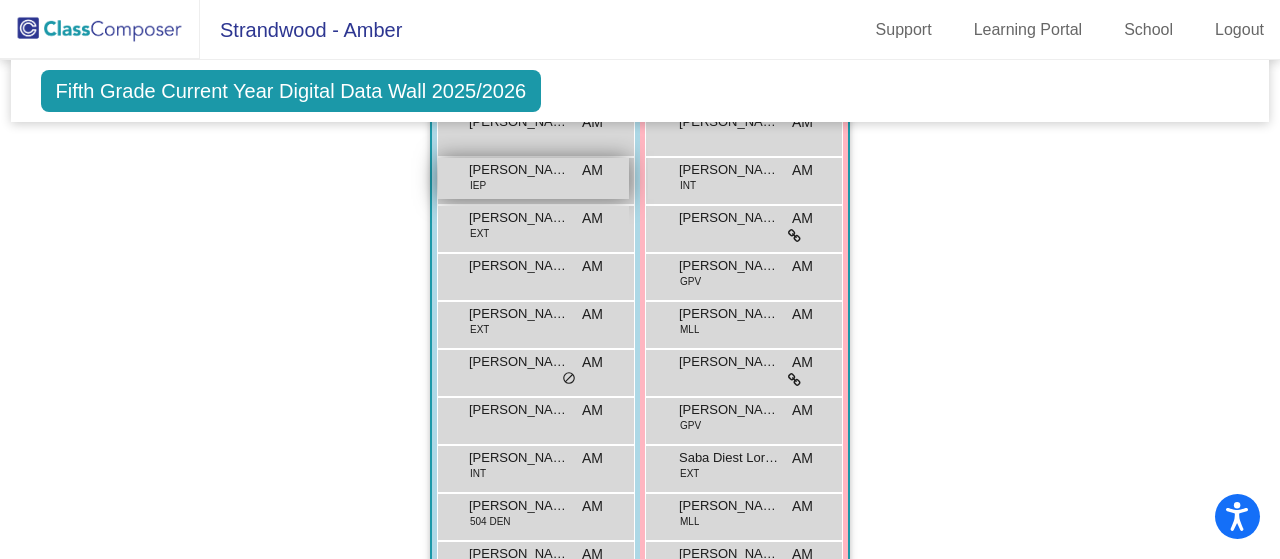 click on "[PERSON_NAME] IEP AM lock do_not_disturb_alt" at bounding box center (533, 178) 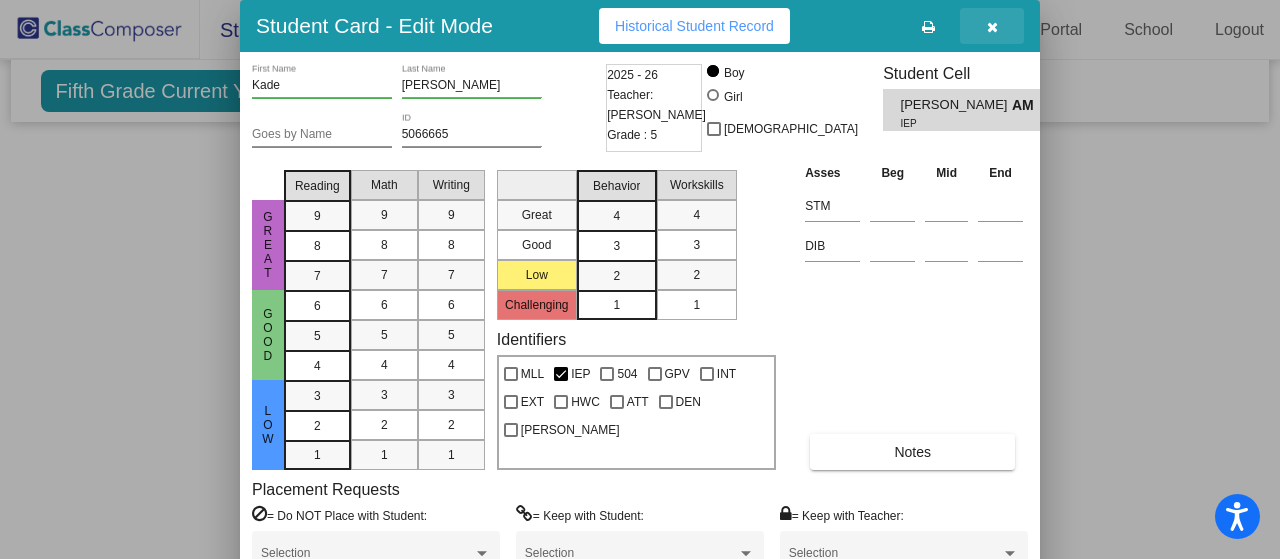 click at bounding box center (992, 27) 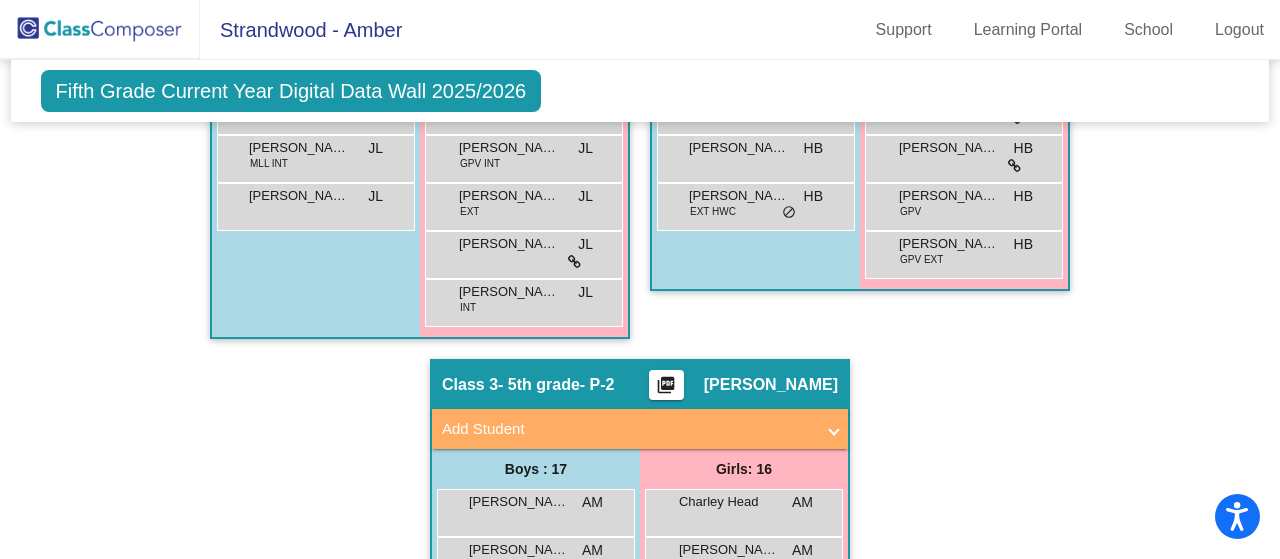 scroll, scrollTop: 1071, scrollLeft: 0, axis: vertical 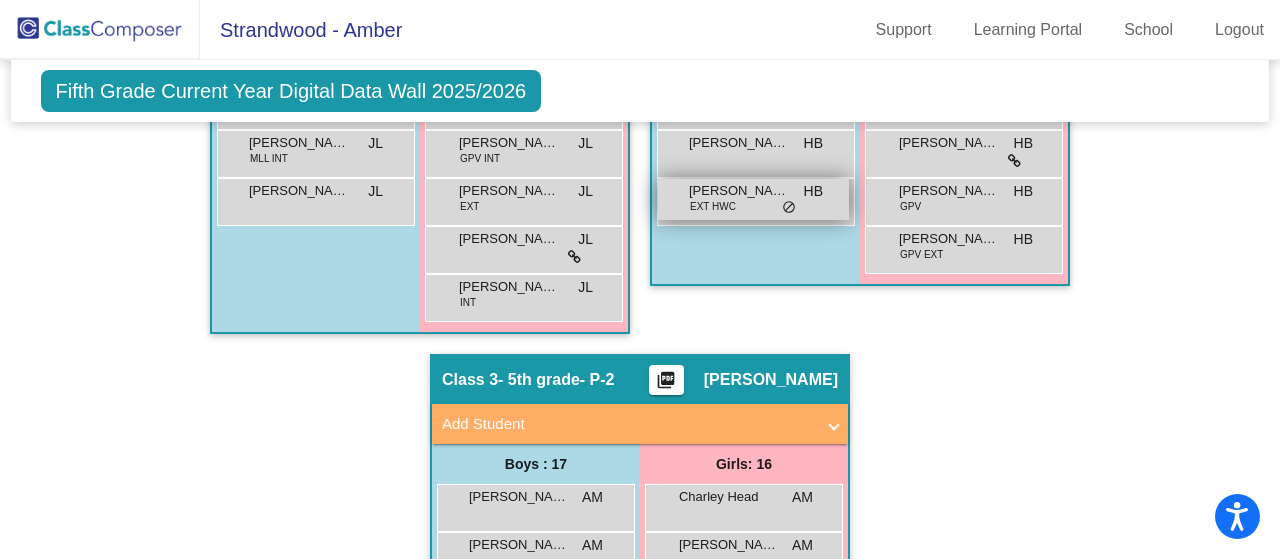 click on "[PERSON_NAME]" at bounding box center (739, 191) 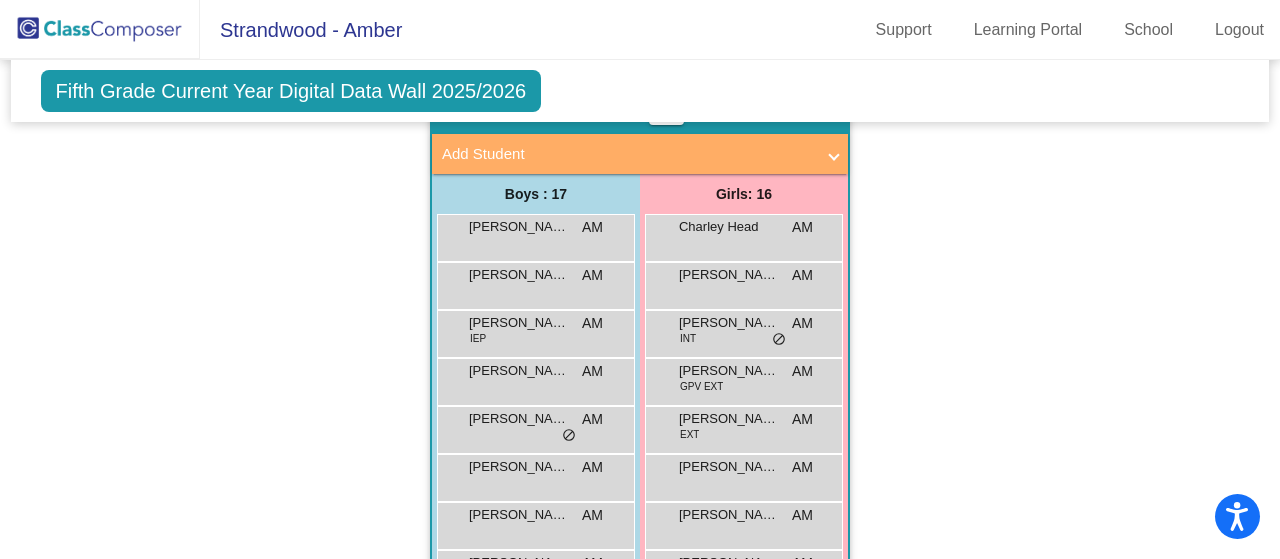 scroll, scrollTop: 1344, scrollLeft: 0, axis: vertical 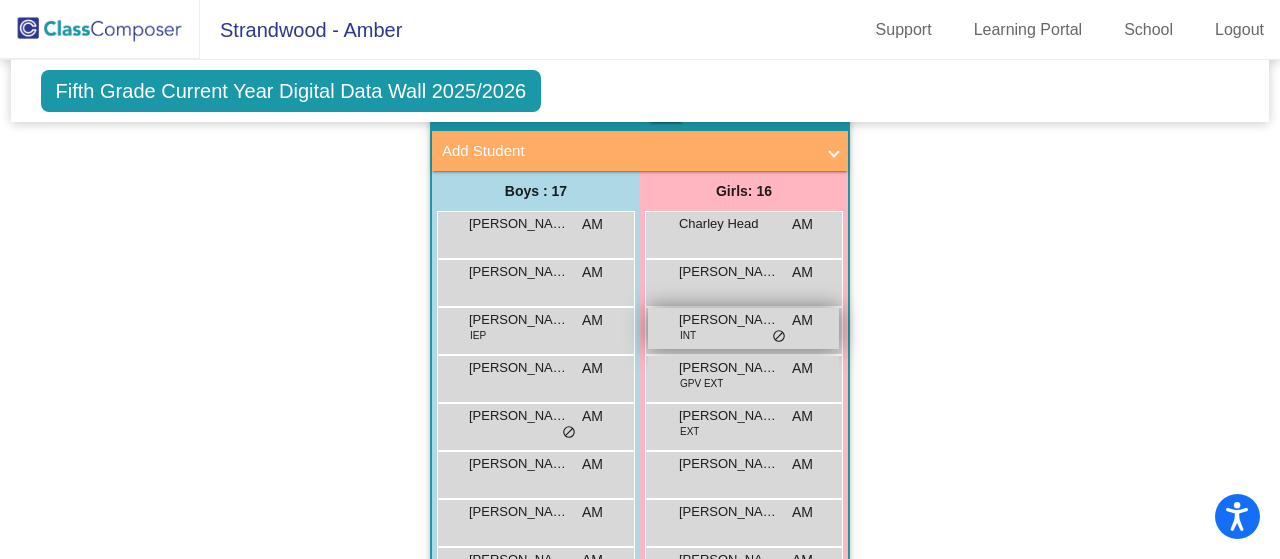 click on "[PERSON_NAME] INT AM lock do_not_disturb_alt" at bounding box center [743, 328] 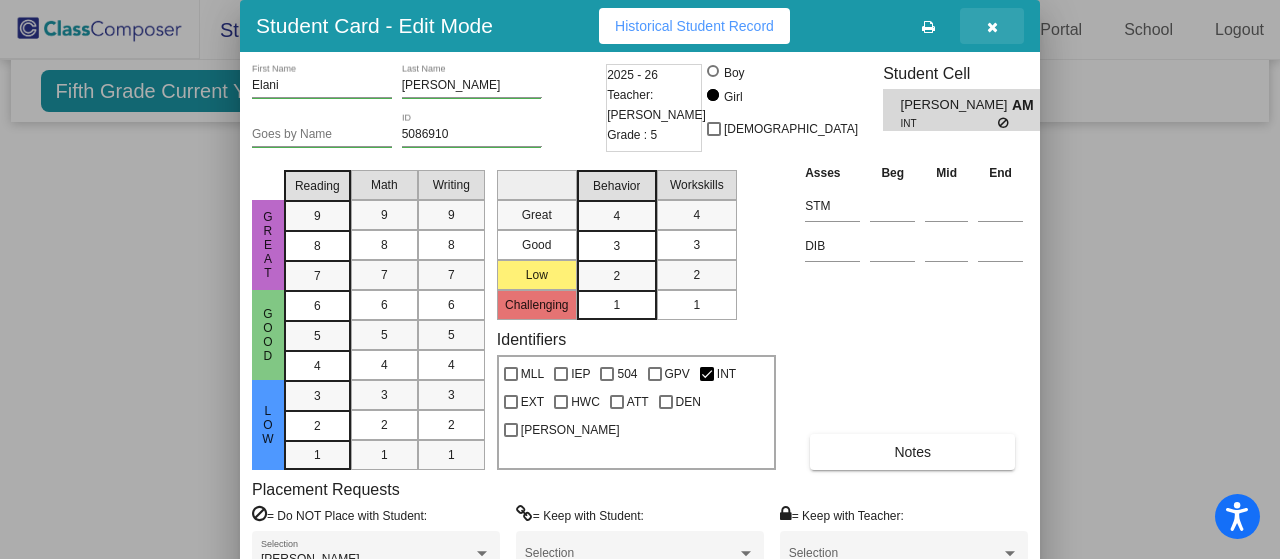 click at bounding box center (992, 27) 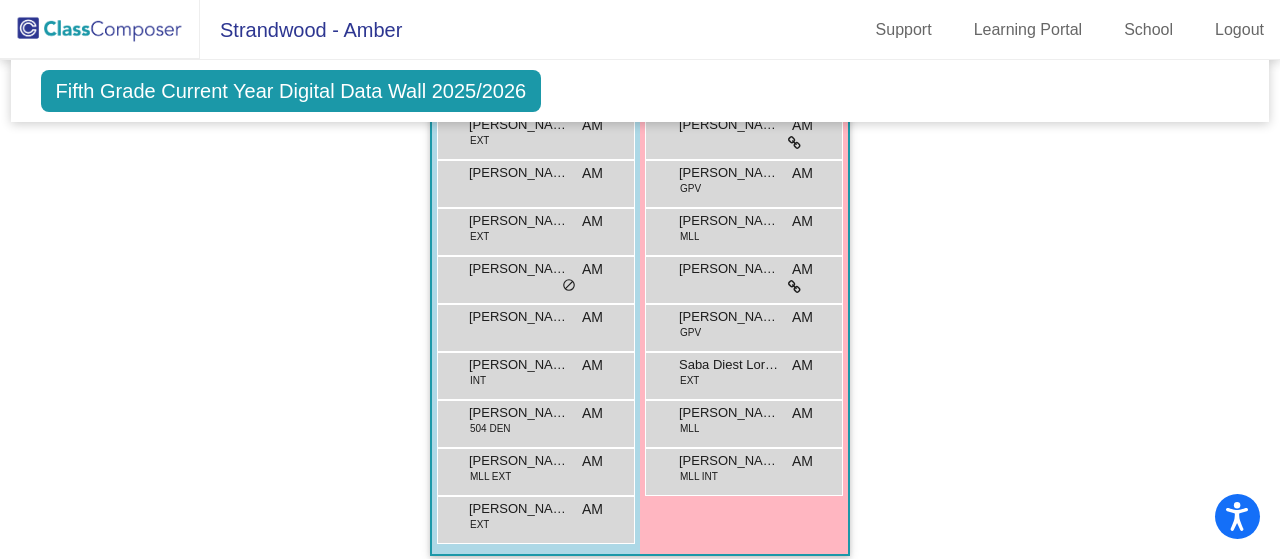 scroll, scrollTop: 1830, scrollLeft: 0, axis: vertical 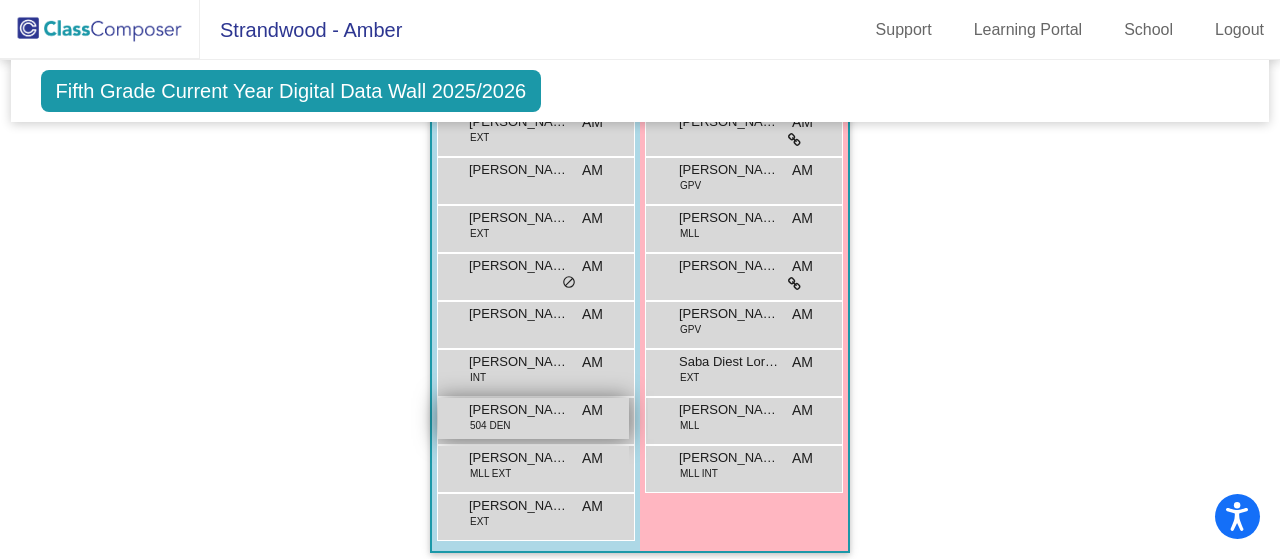 click on "504 DEN" at bounding box center [490, 425] 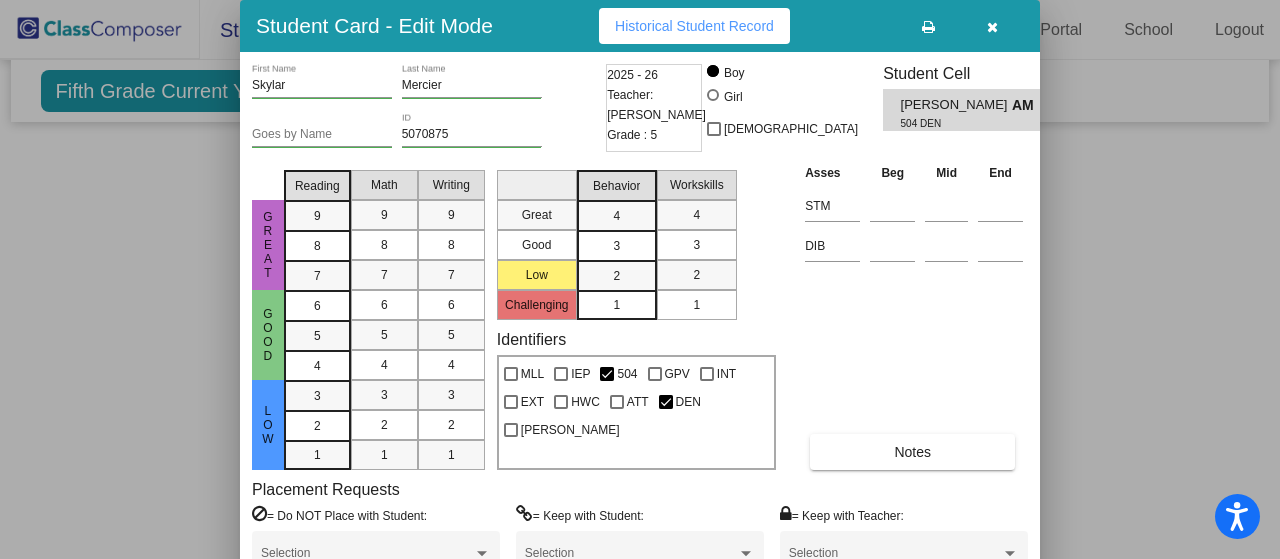 click at bounding box center [992, 27] 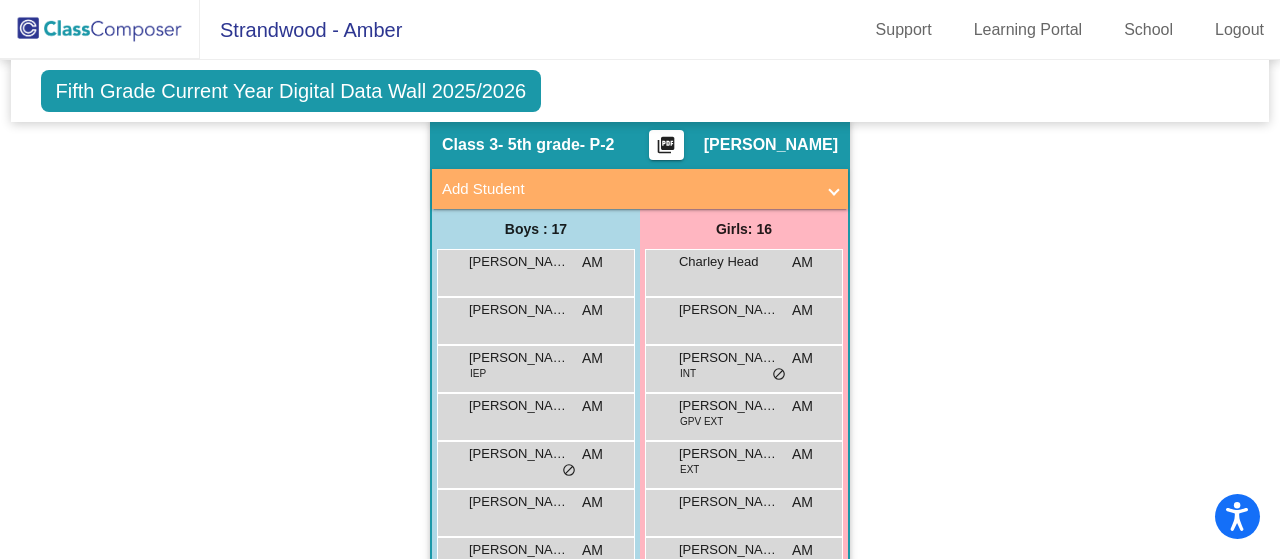 scroll, scrollTop: 1307, scrollLeft: 0, axis: vertical 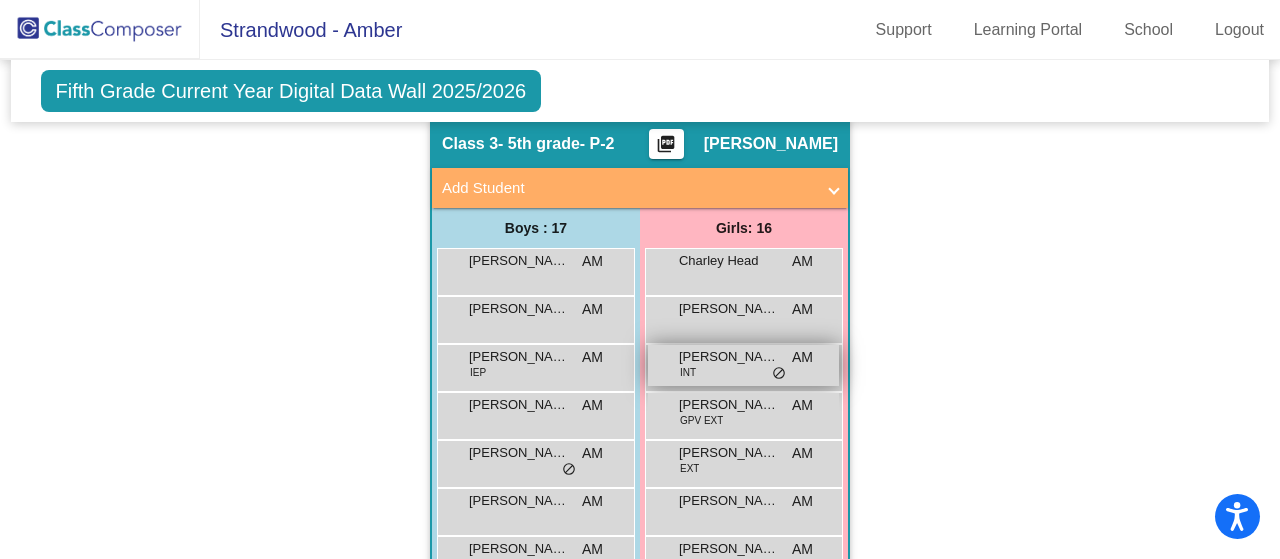 click on "[PERSON_NAME]" at bounding box center (729, 357) 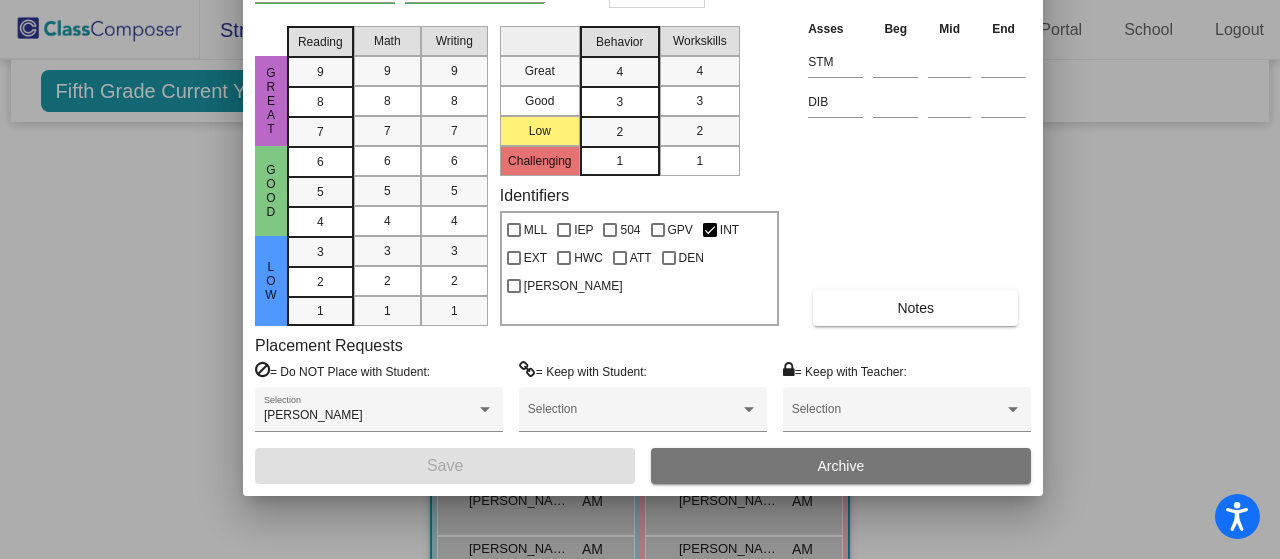 drag, startPoint x: 861, startPoint y: 23, endPoint x: 864, endPoint y: -121, distance: 144.03125 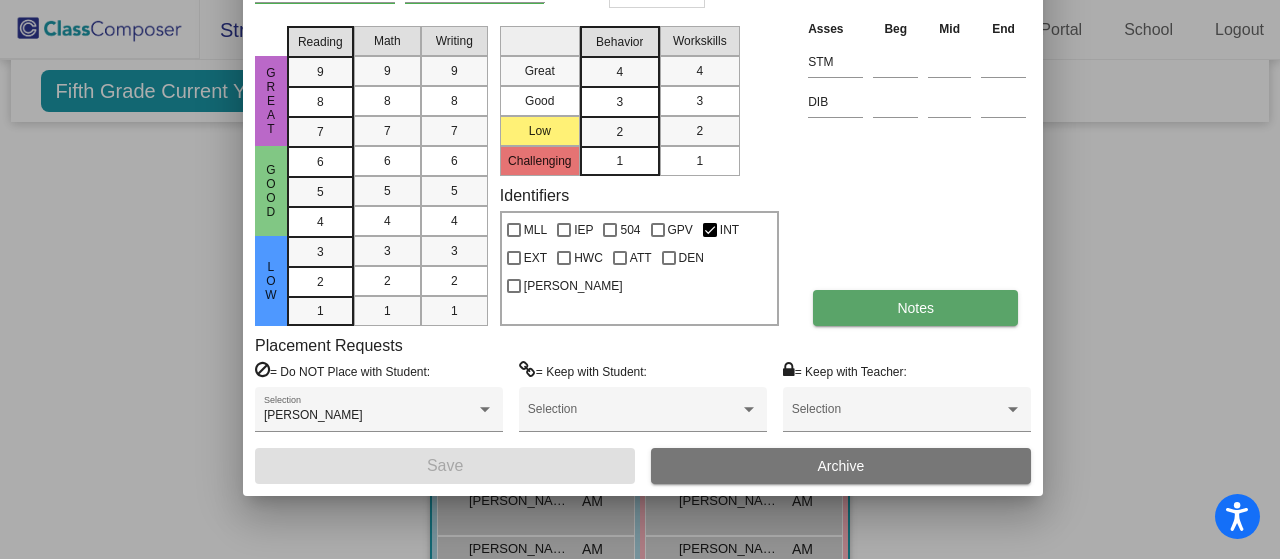 click on "Notes" at bounding box center (915, 308) 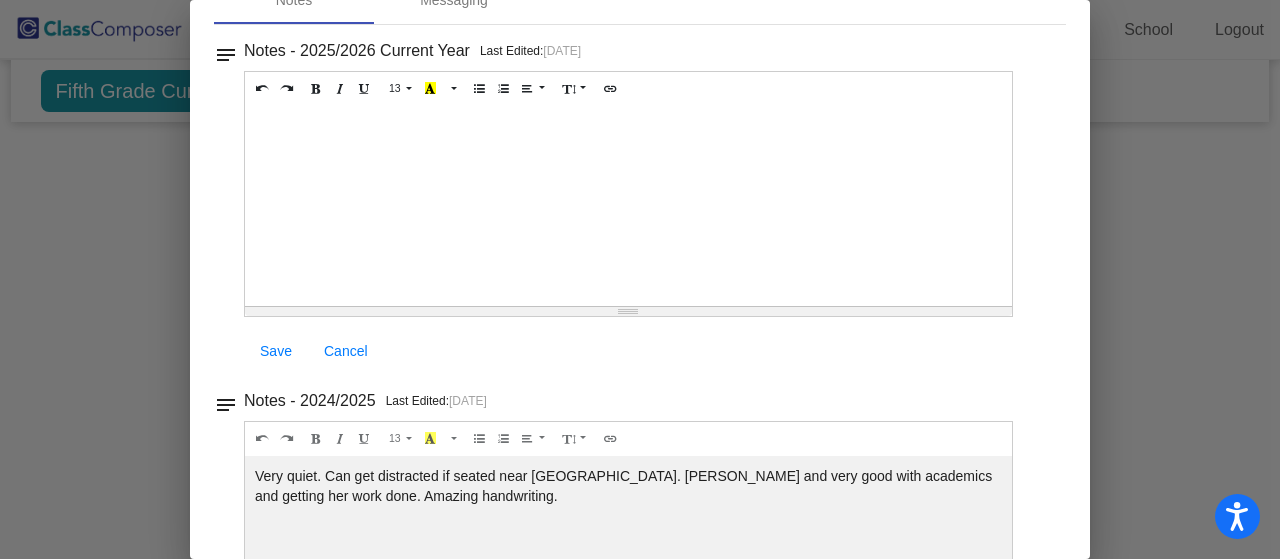 scroll, scrollTop: 0, scrollLeft: 0, axis: both 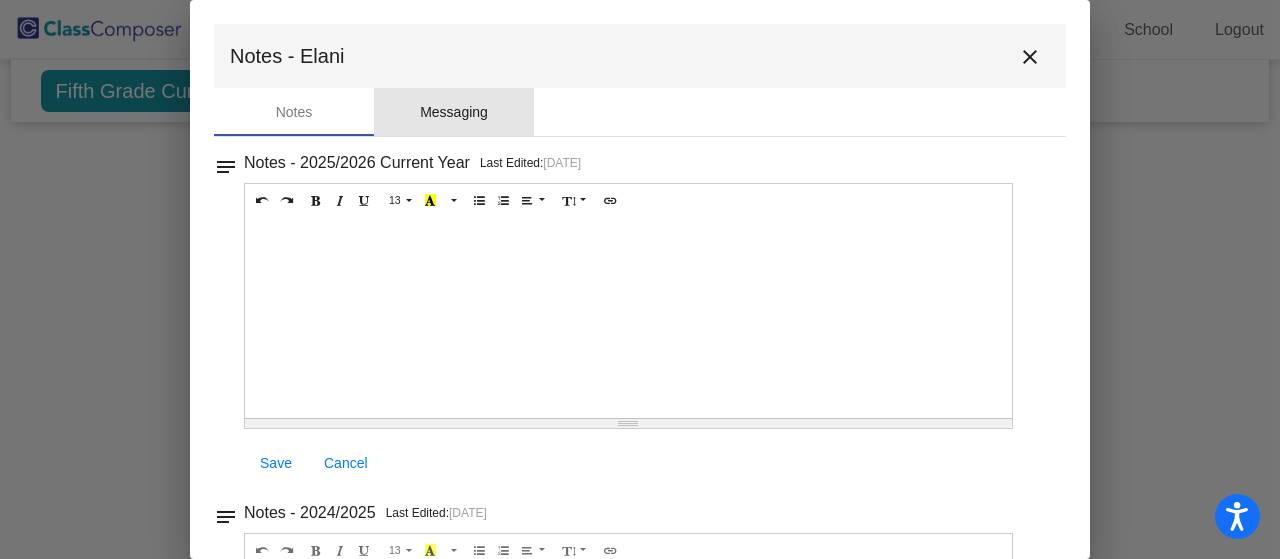 click on "Messaging" at bounding box center (454, 112) 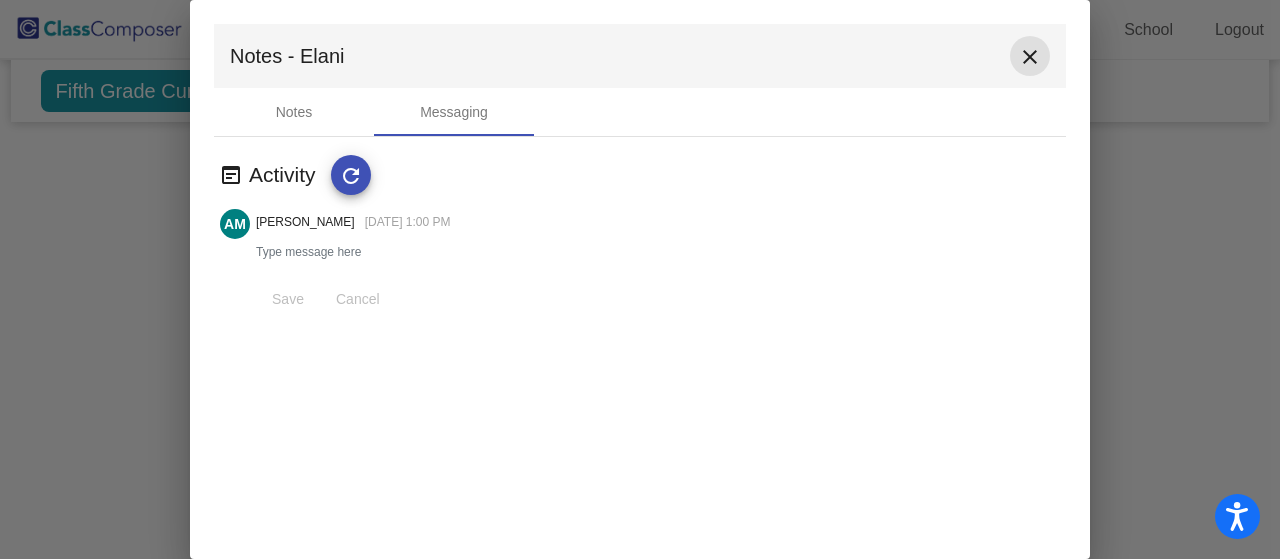 click on "close" at bounding box center (1030, 57) 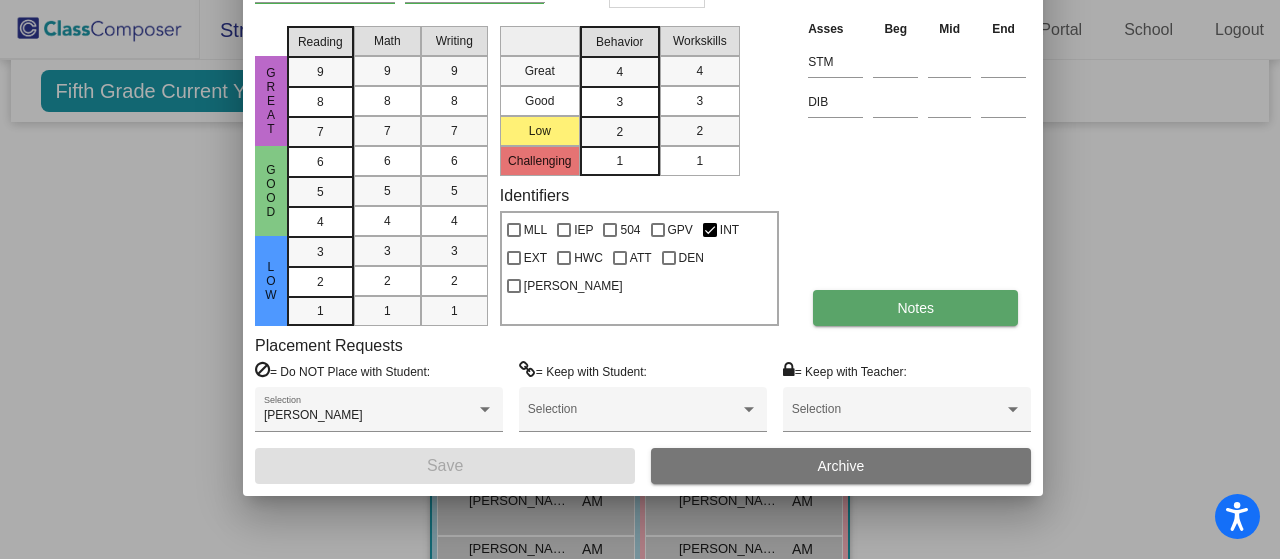 drag, startPoint x: 954, startPoint y: 223, endPoint x: 961, endPoint y: 324, distance: 101.24229 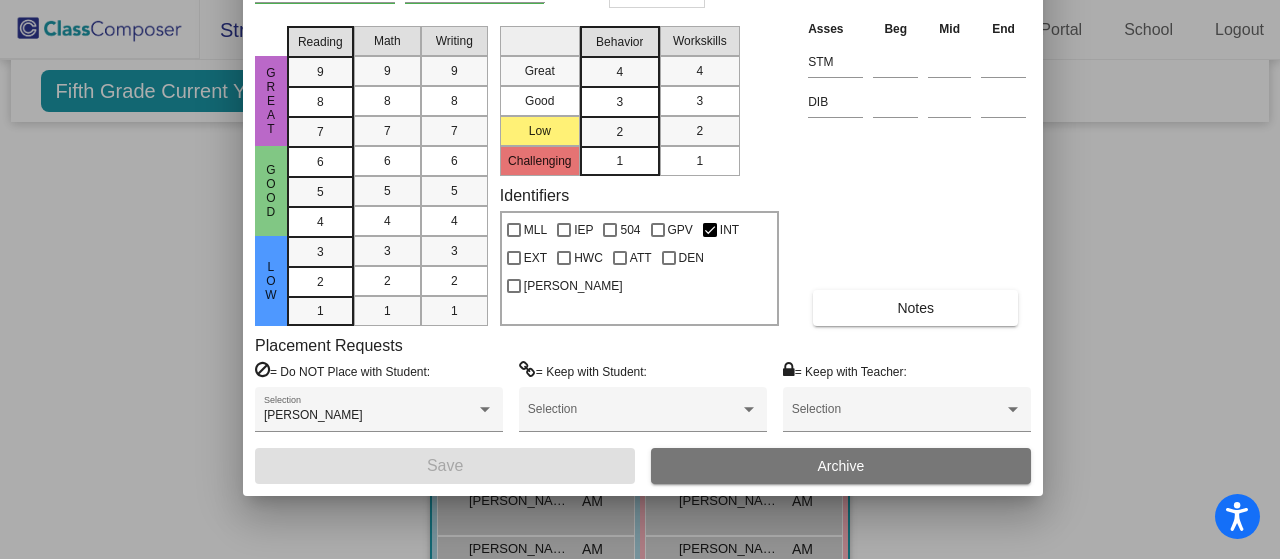 drag, startPoint x: 1026, startPoint y: 205, endPoint x: 1035, endPoint y: 337, distance: 132.30646 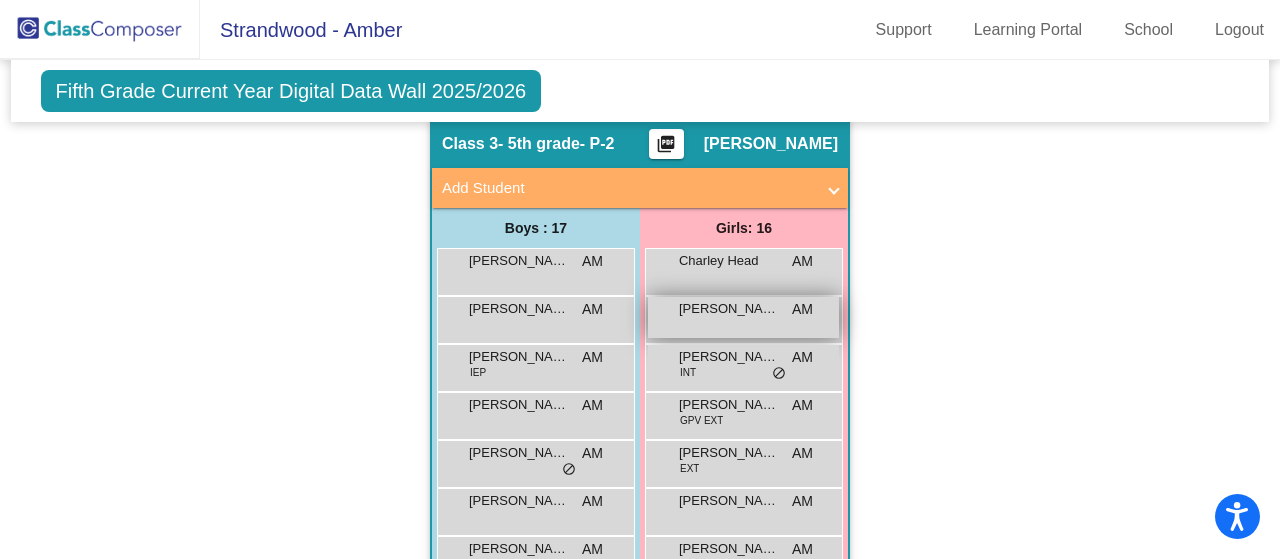 click on "[PERSON_NAME]" at bounding box center [729, 309] 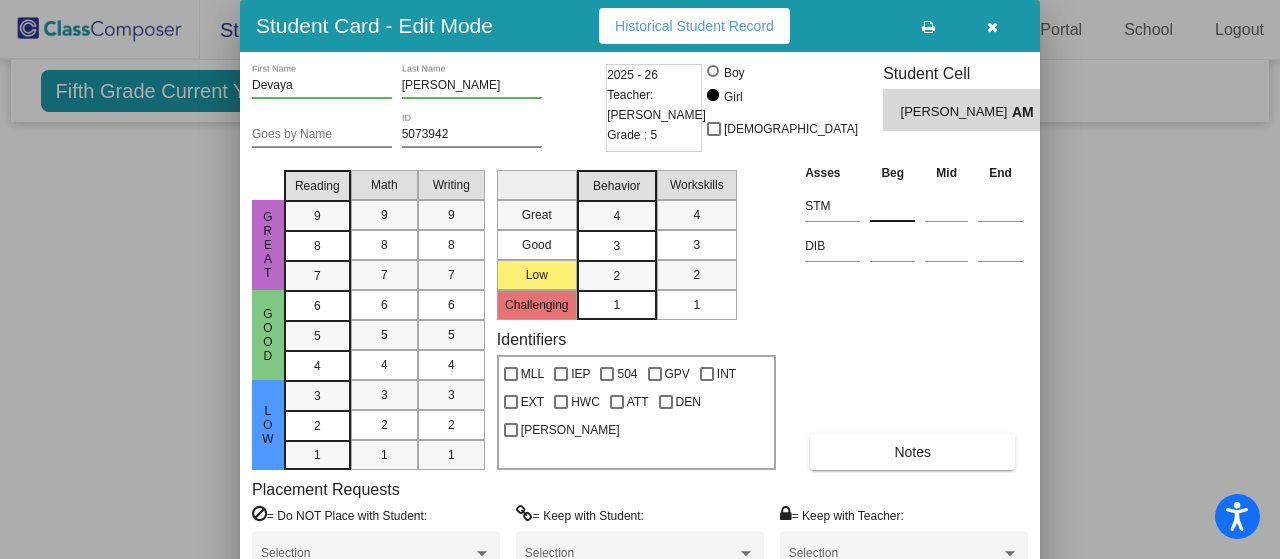 drag, startPoint x: 889, startPoint y: 309, endPoint x: 892, endPoint y: 187, distance: 122.03688 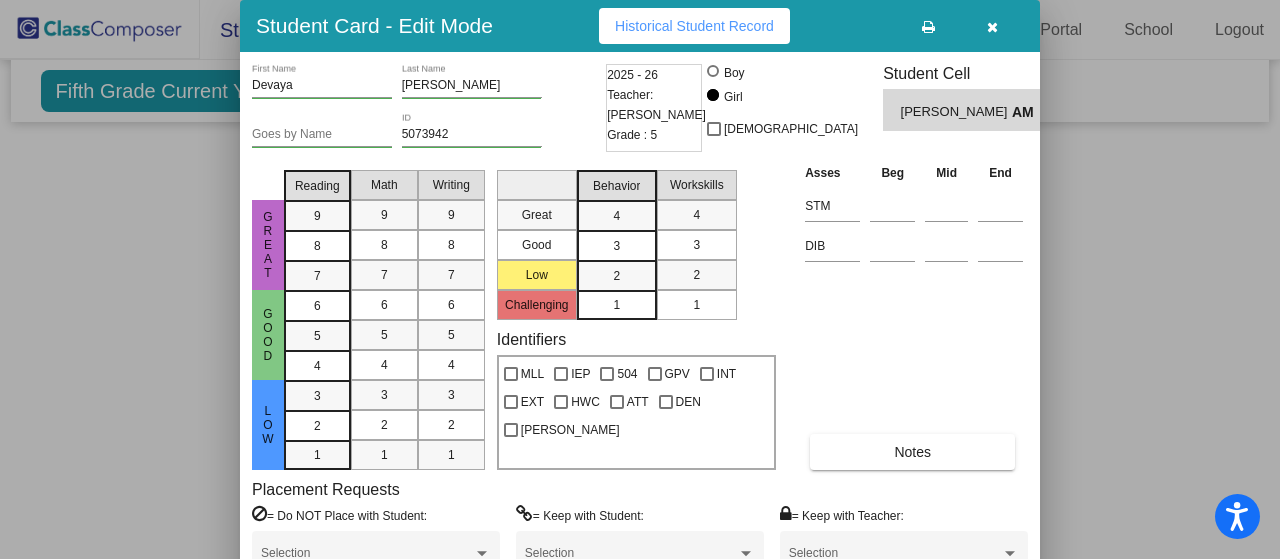 click on "Student Card - Edit Mode   Historical Student Record" at bounding box center (640, 26) 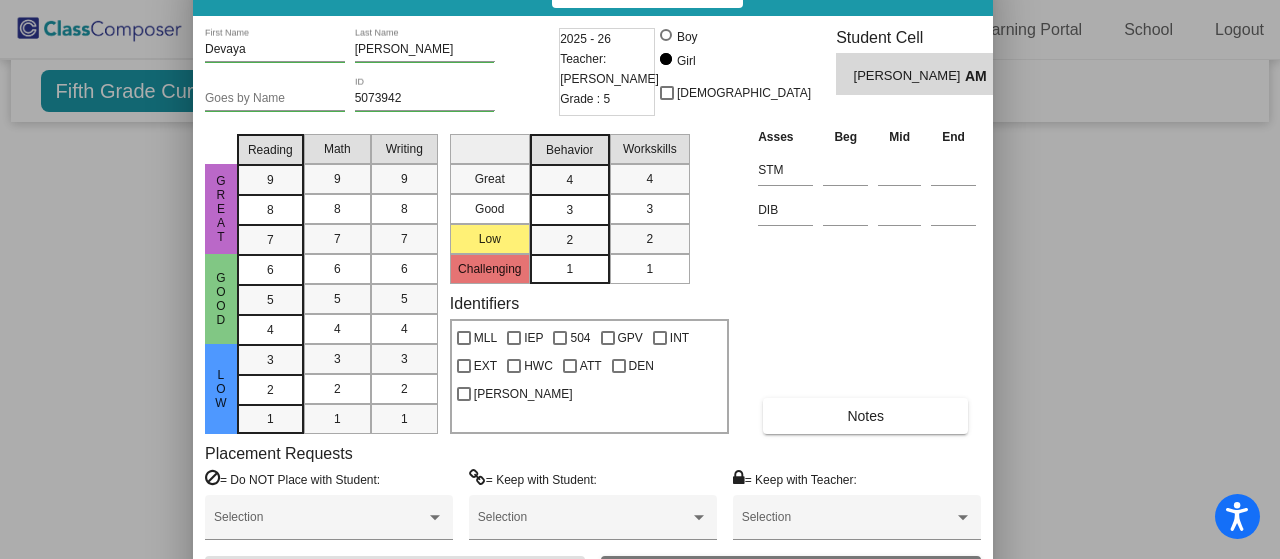 drag, startPoint x: 827, startPoint y: 17, endPoint x: 780, endPoint y: -17, distance: 58.00862 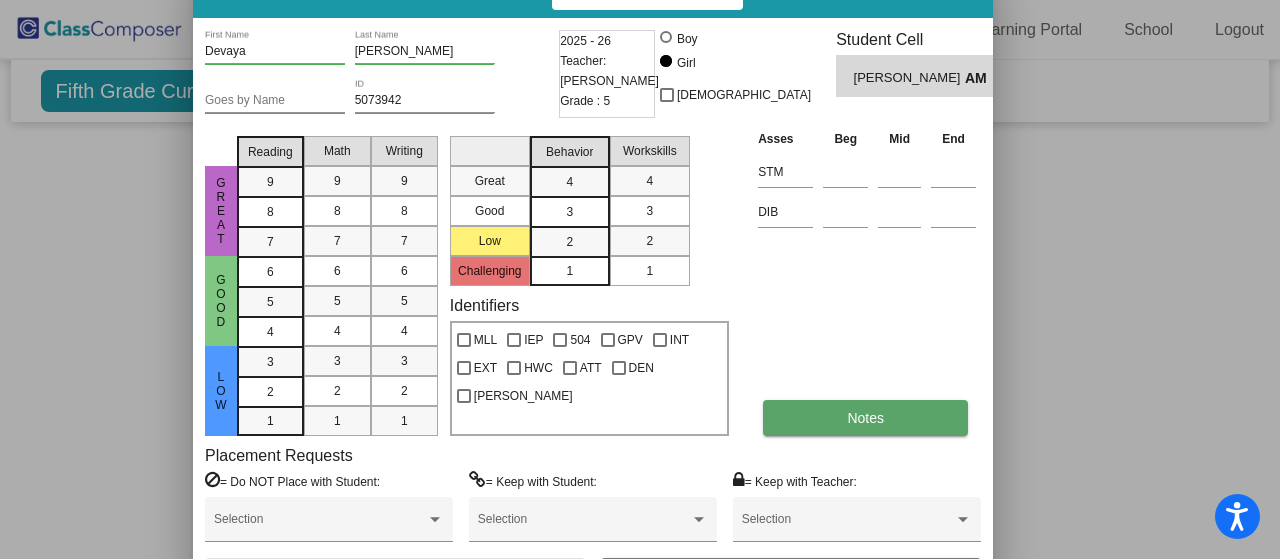 click on "Notes" at bounding box center (865, 418) 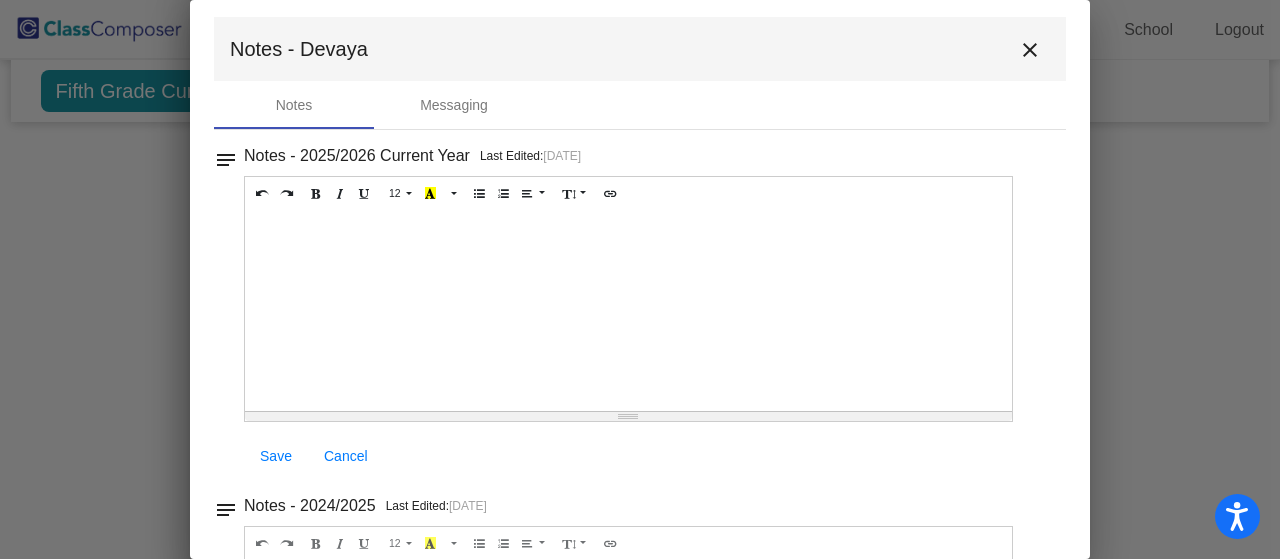 scroll, scrollTop: 0, scrollLeft: 0, axis: both 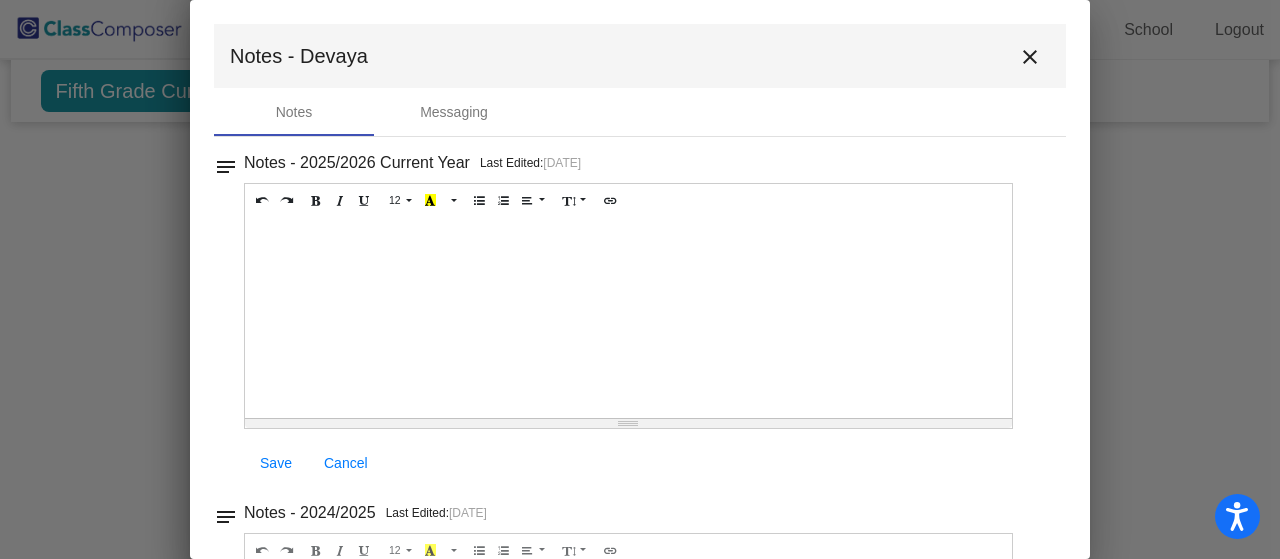click on "close" at bounding box center (1030, 57) 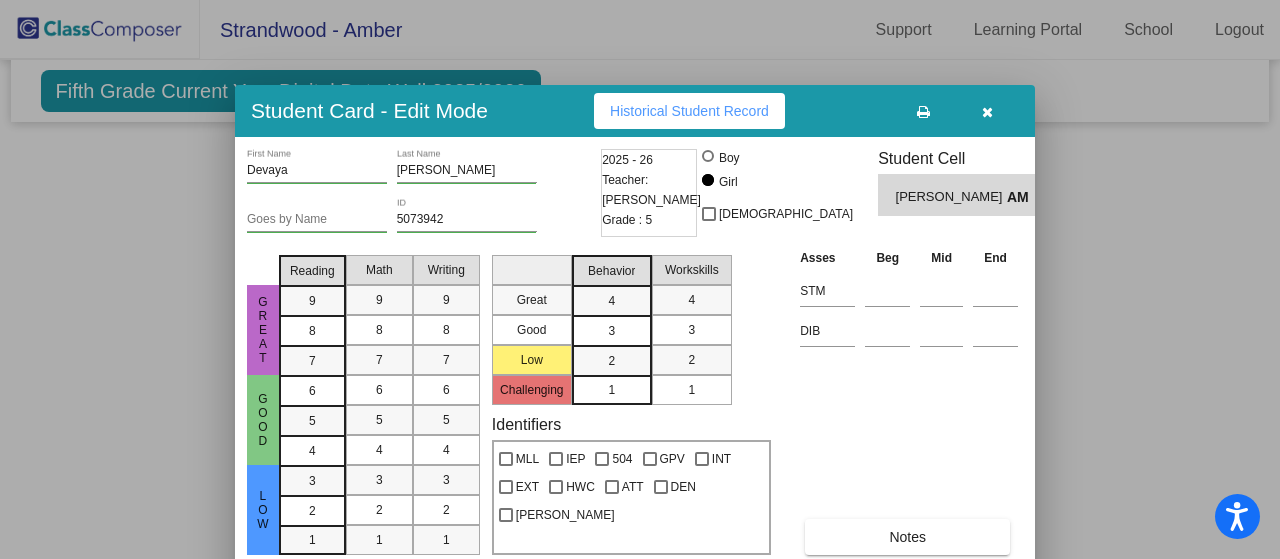 drag, startPoint x: 964, startPoint y: 11, endPoint x: 1007, endPoint y: 130, distance: 126.53063 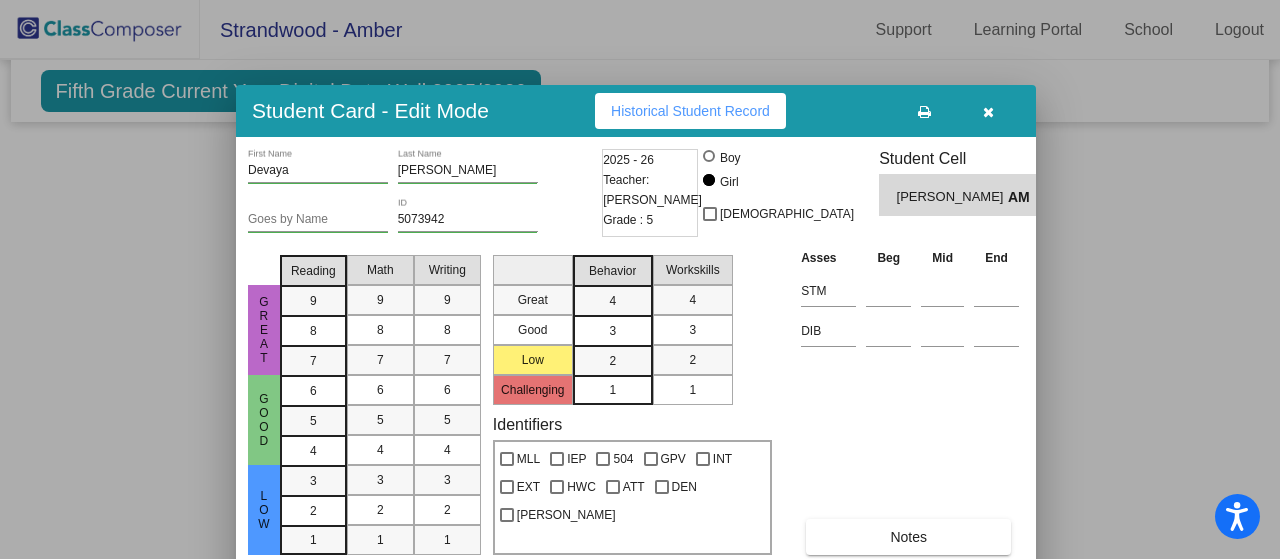 click at bounding box center [988, 112] 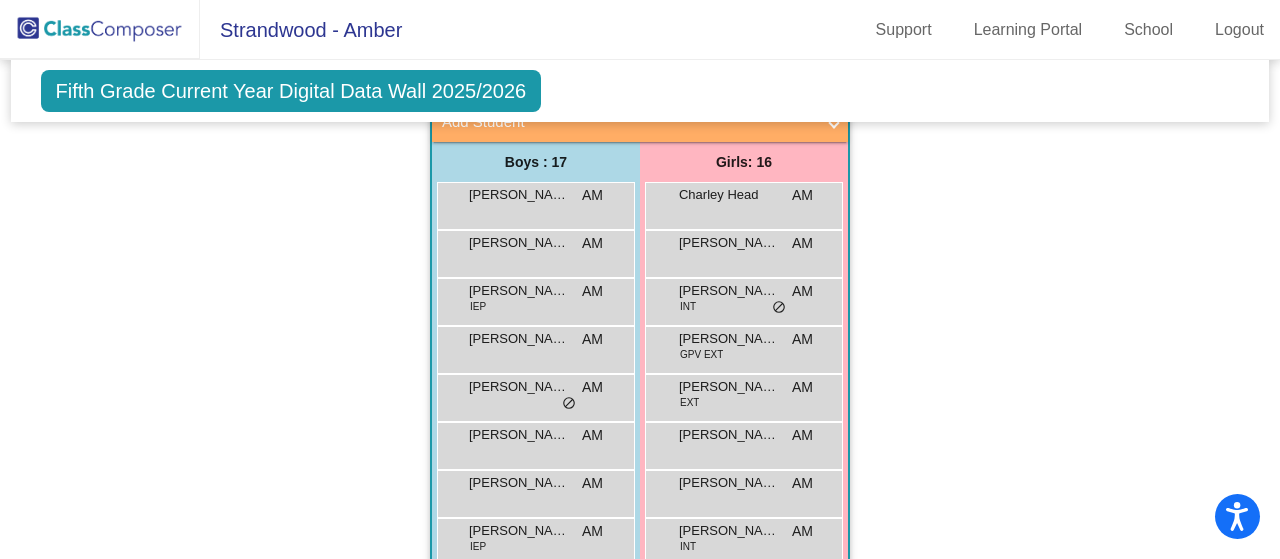 scroll, scrollTop: 1374, scrollLeft: 0, axis: vertical 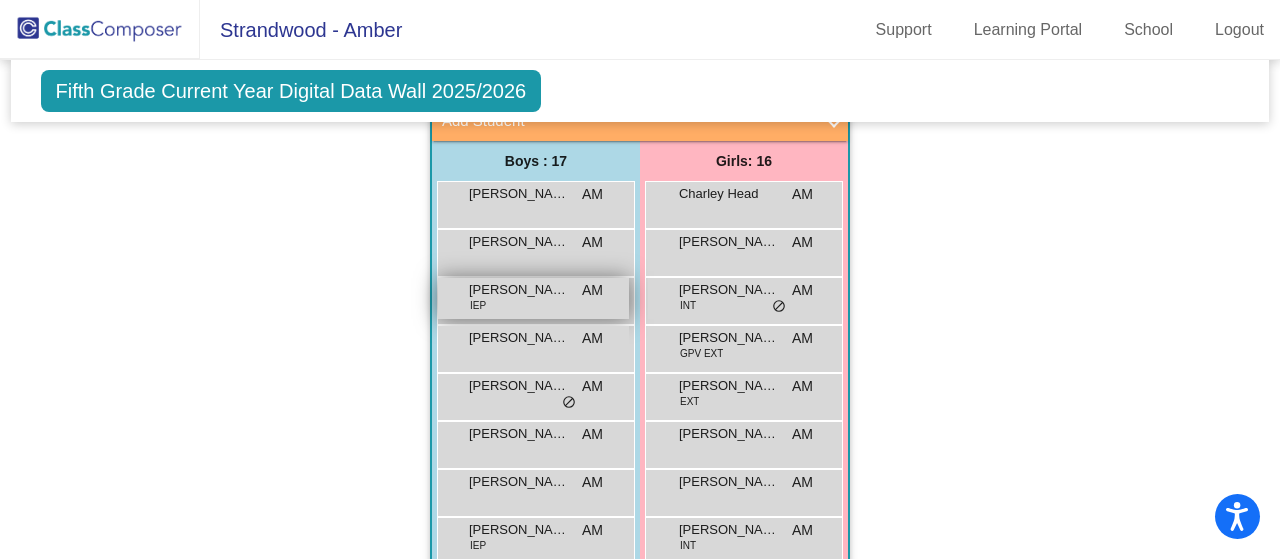 click on "[PERSON_NAME]" at bounding box center [519, 290] 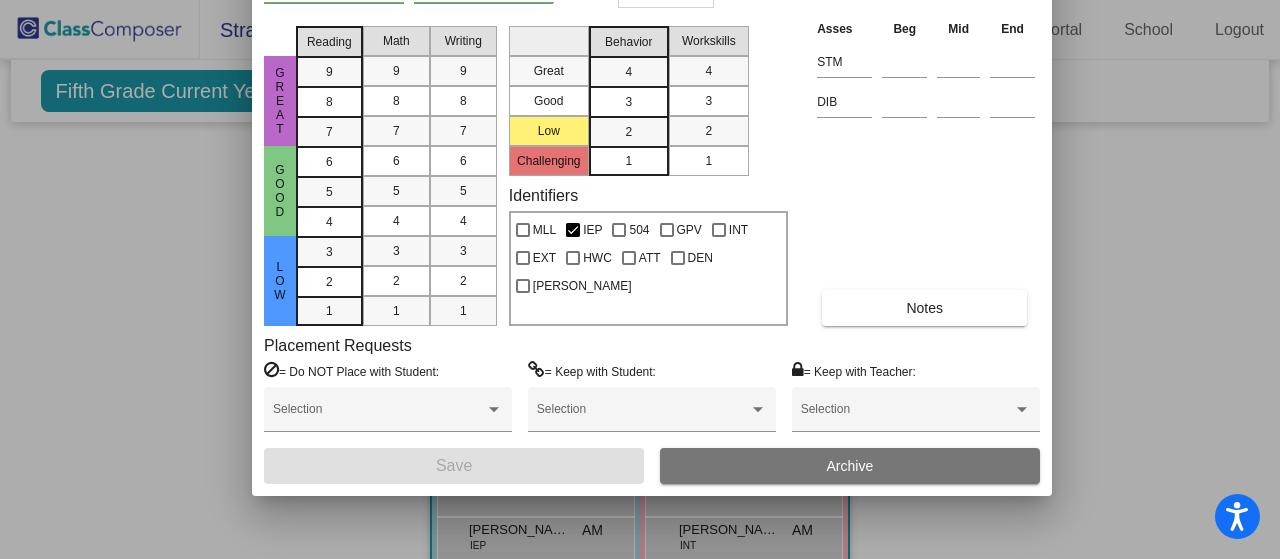 drag, startPoint x: 834, startPoint y: 23, endPoint x: 846, endPoint y: -121, distance: 144.49913 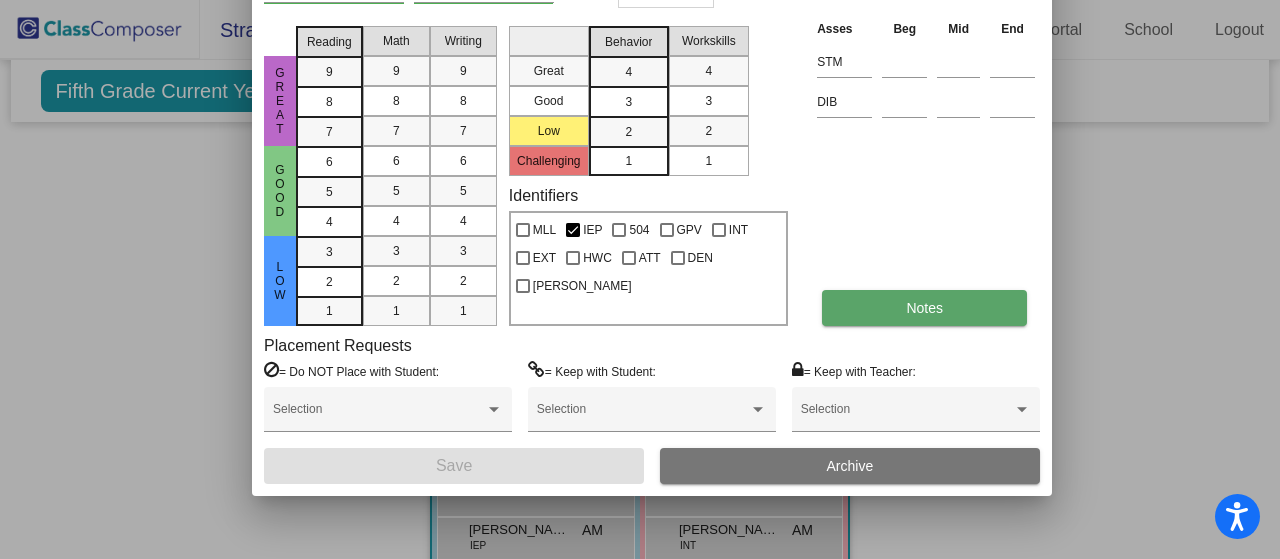 click on "Notes" at bounding box center (924, 308) 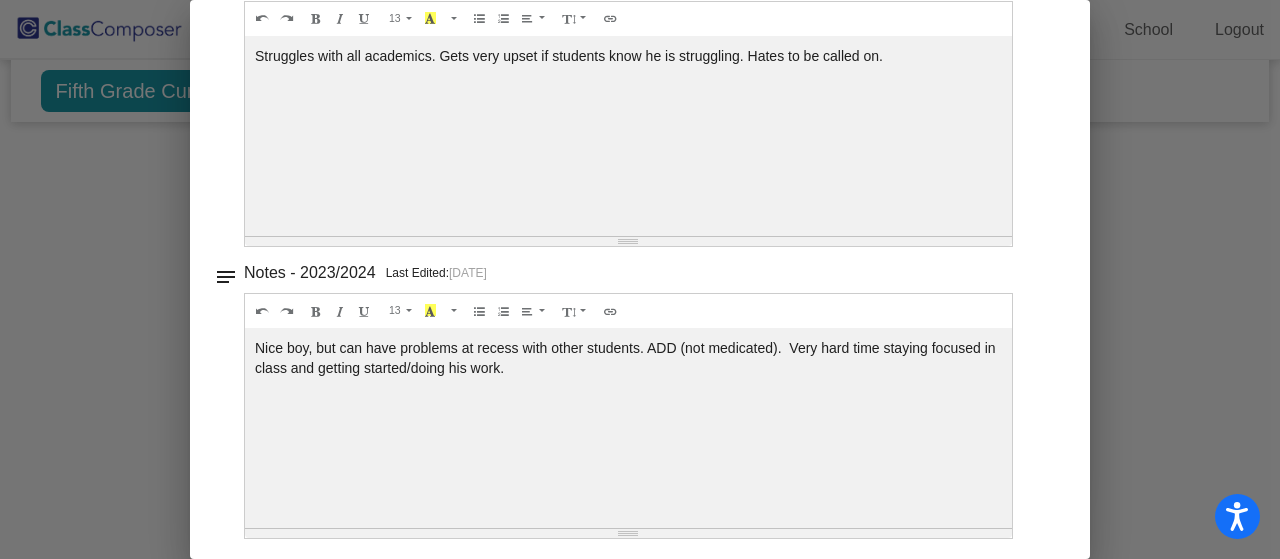 scroll, scrollTop: 0, scrollLeft: 0, axis: both 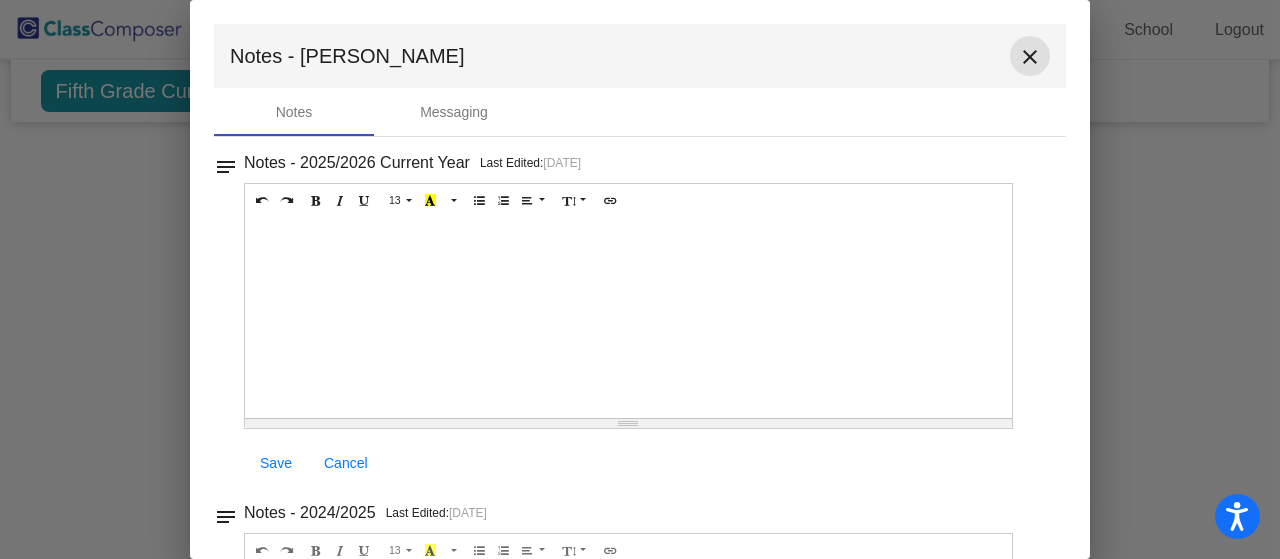 click on "close" at bounding box center (1030, 57) 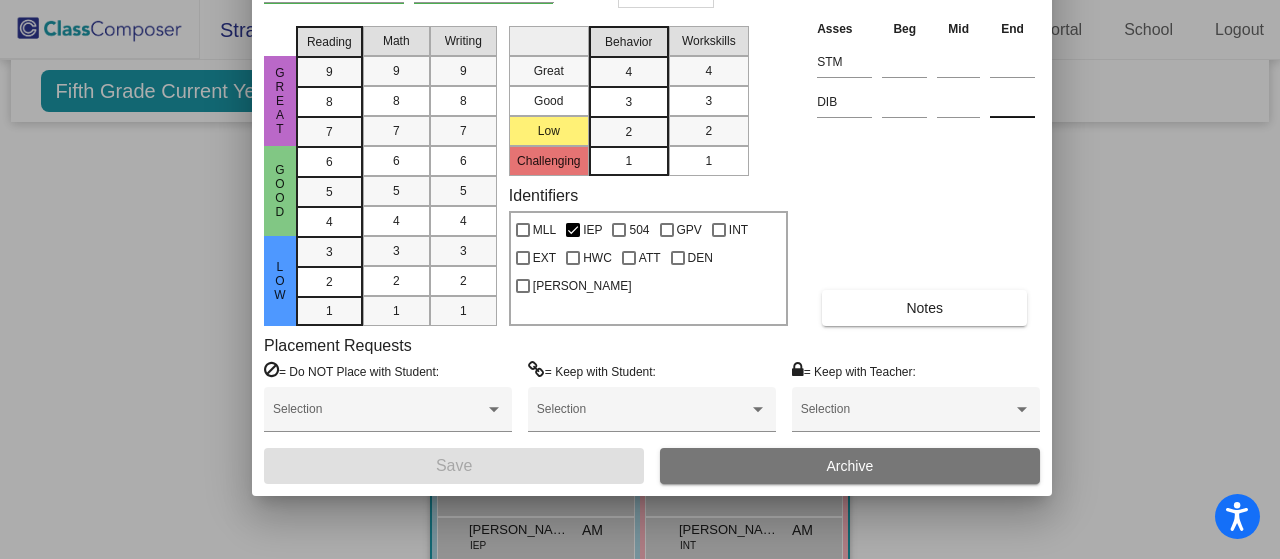 drag, startPoint x: 1011, startPoint y: 2, endPoint x: 1025, endPoint y: 94, distance: 93.05912 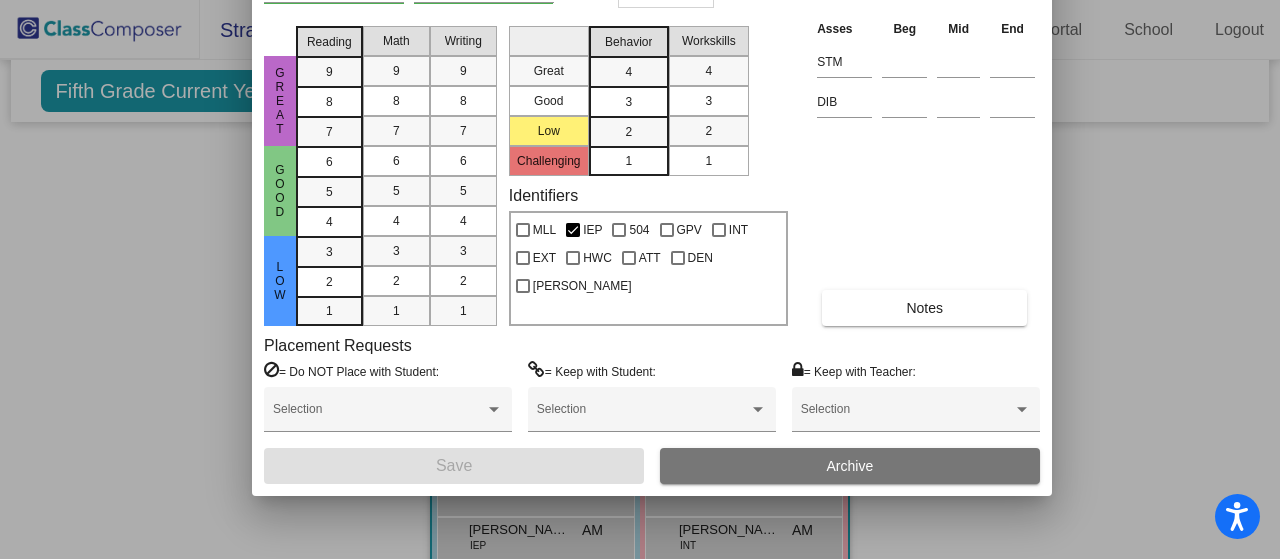click on "[PERSON_NAME] First Name [PERSON_NAME] Last Name Goes by Name 5073530 ID 2025 - 26 Teacher: [PERSON_NAME] Grade : 5   Boy   Girl   [DEMOGRAPHIC_DATA] Student Cell [PERSON_NAME] AM IEP  Great   Good   Low  Reading 9 8 7 6 5 4 3 2 1 Math 9 8 7 6 5 4 3 2 1 Writing 9 8 7 6 5 4 3 2 1 Great Good Low Challenging Behavior 4 3 2 1 Workskills 4 3 2 1 Identifiers   MLL   IEP   504   GPV   INT   EXT   HWC   ATT   DEN   [PERSON_NAME] Asses Beg Mid End STM DIB  Notes  Placement Requests  = Do NOT Place with Student:   Selection  = Keep with Student:   Selection  = Keep with Teacher:   Selection  Save   Archive" at bounding box center [652, 202] 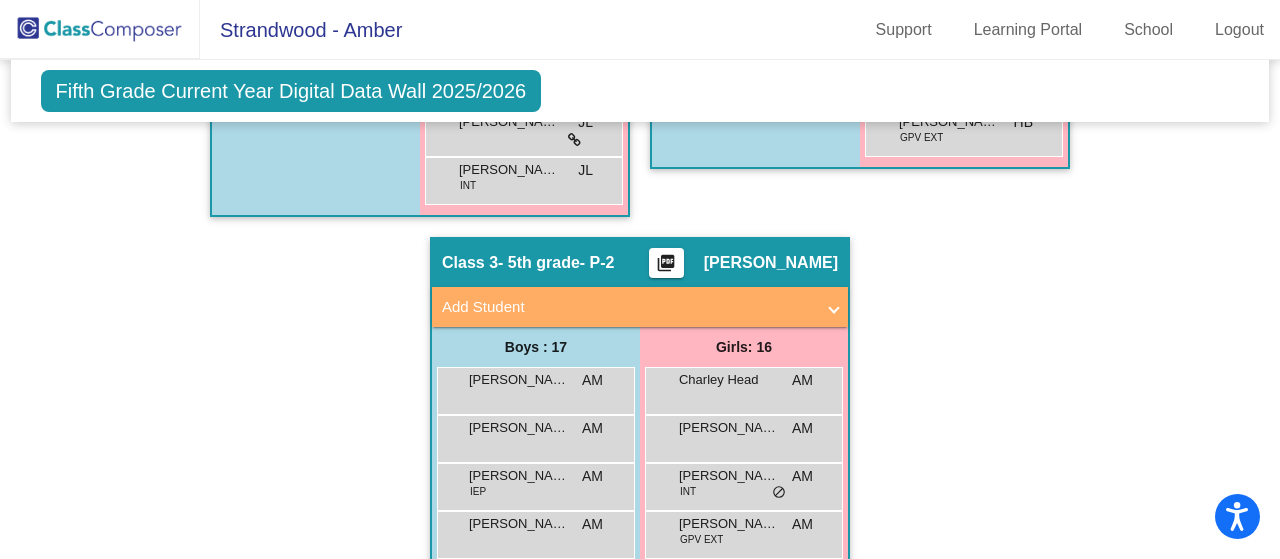 scroll, scrollTop: 1187, scrollLeft: 0, axis: vertical 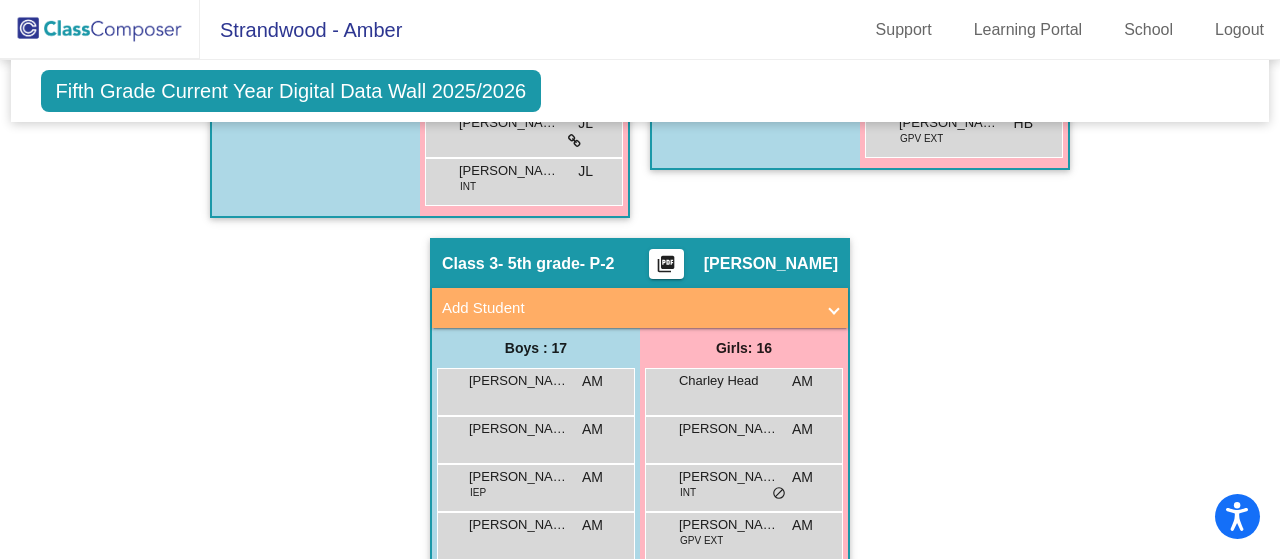 click on "picture_as_pdf" 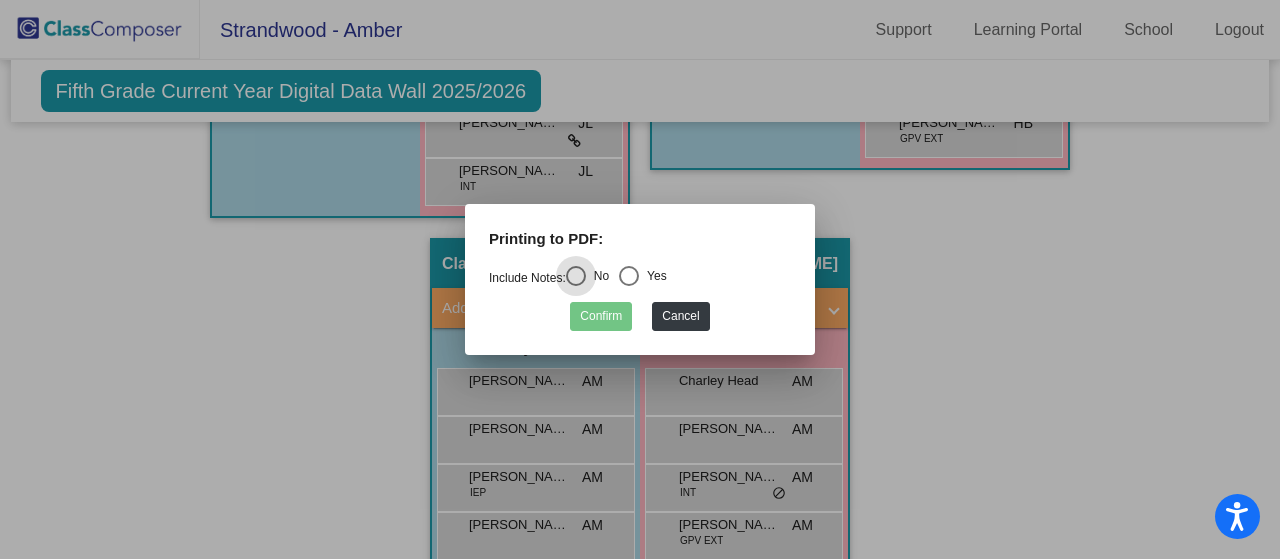 click at bounding box center [629, 276] 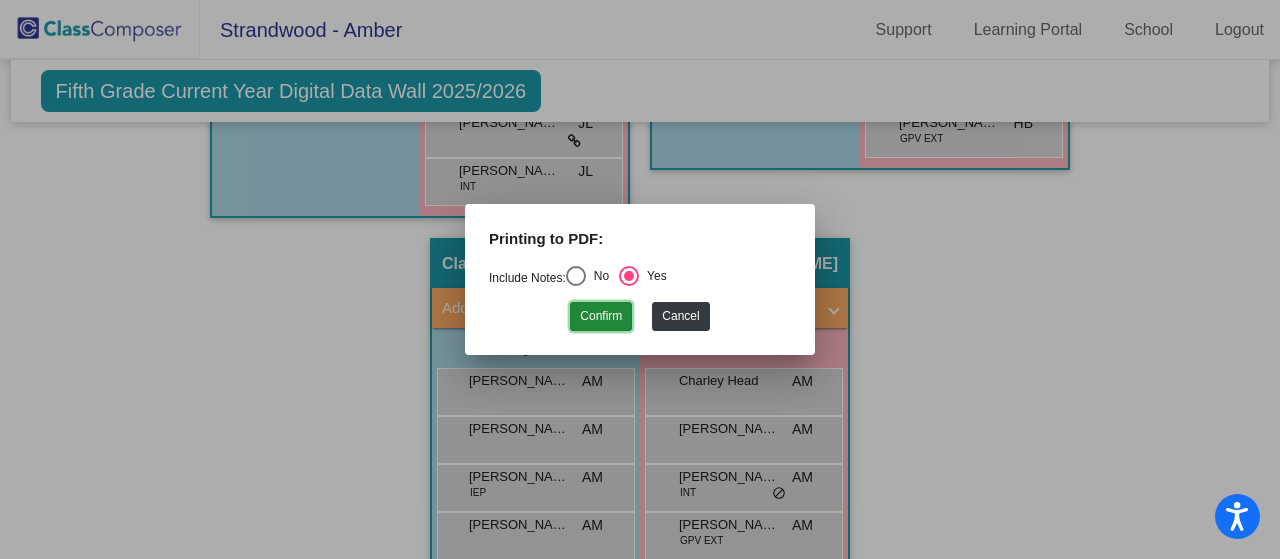 click on "Confirm" at bounding box center (601, 316) 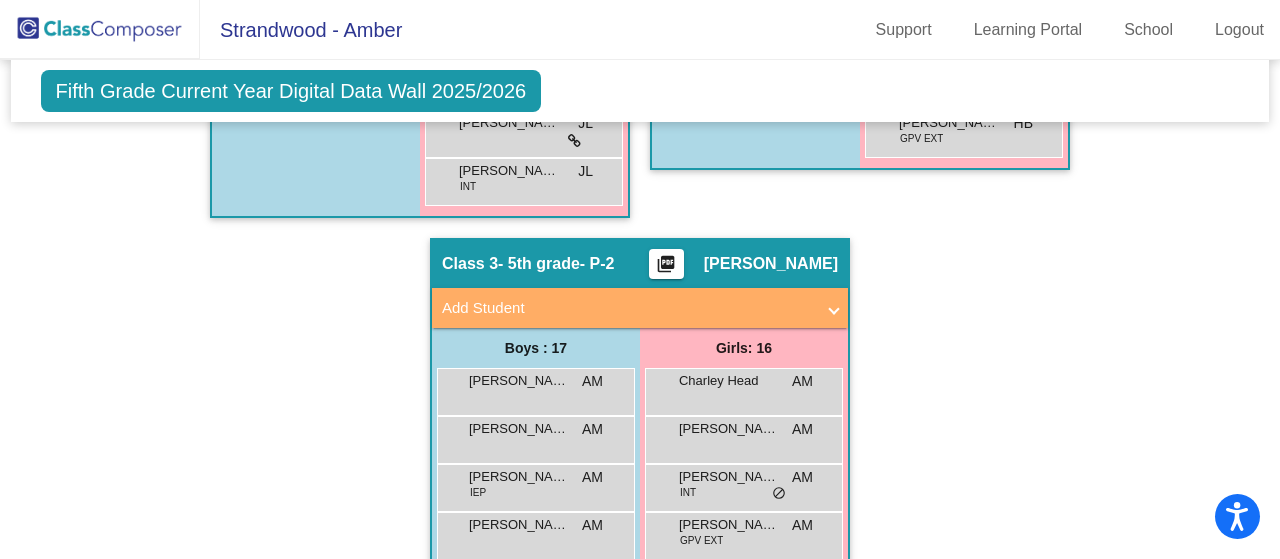 click at bounding box center [834, 308] 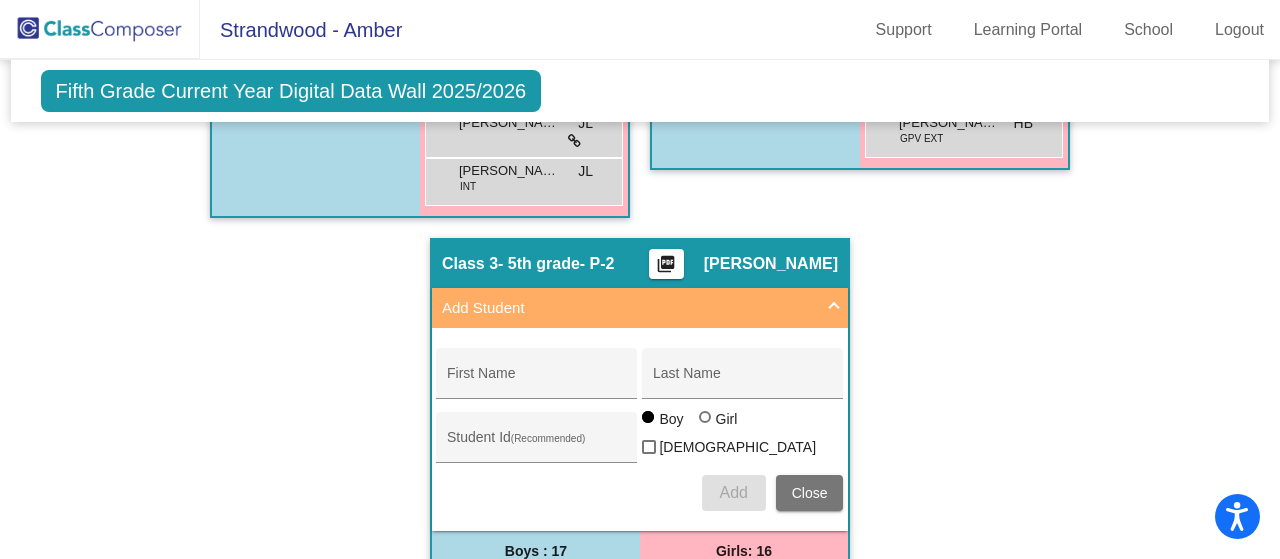 click on "Class 3   - 5th grade- P-2  picture_as_pdf [PERSON_NAME]" 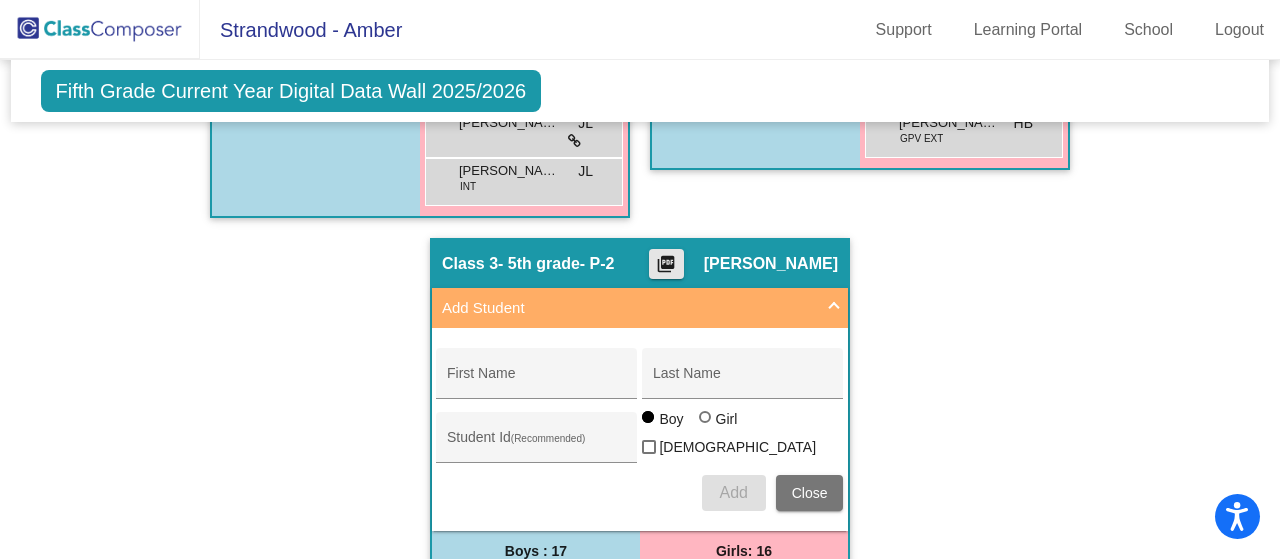 click on "picture_as_pdf" 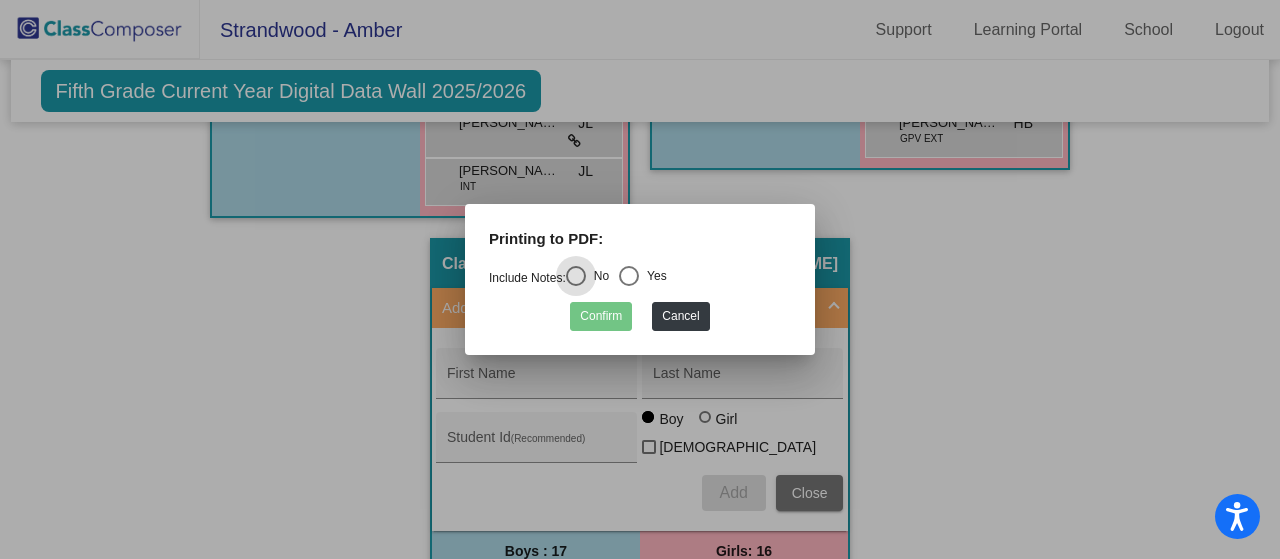 click at bounding box center (629, 276) 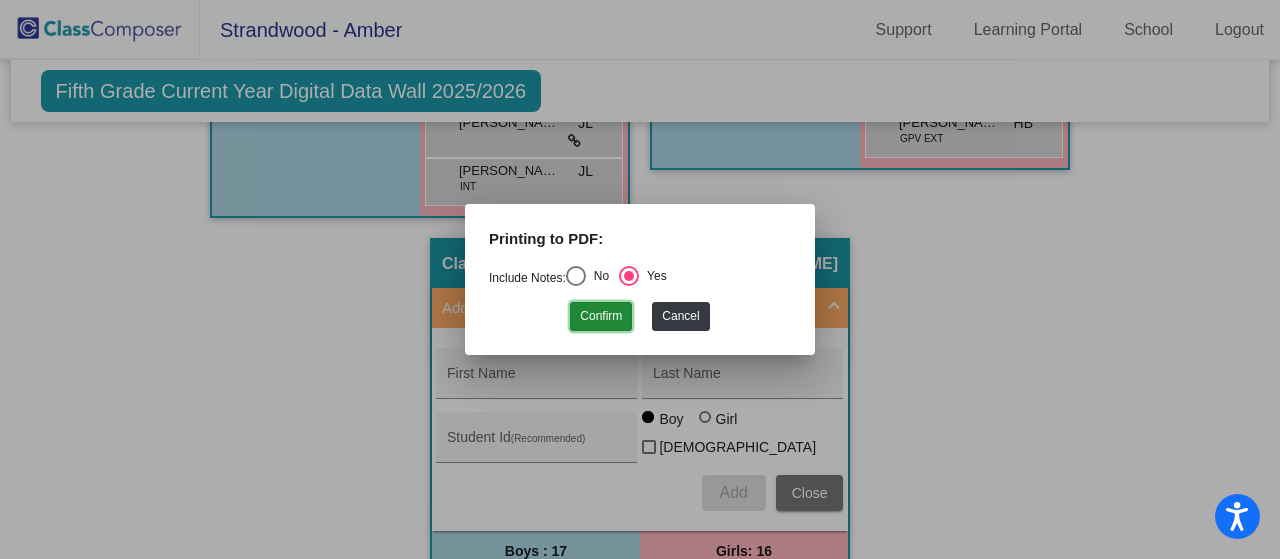 click on "Confirm" at bounding box center [601, 316] 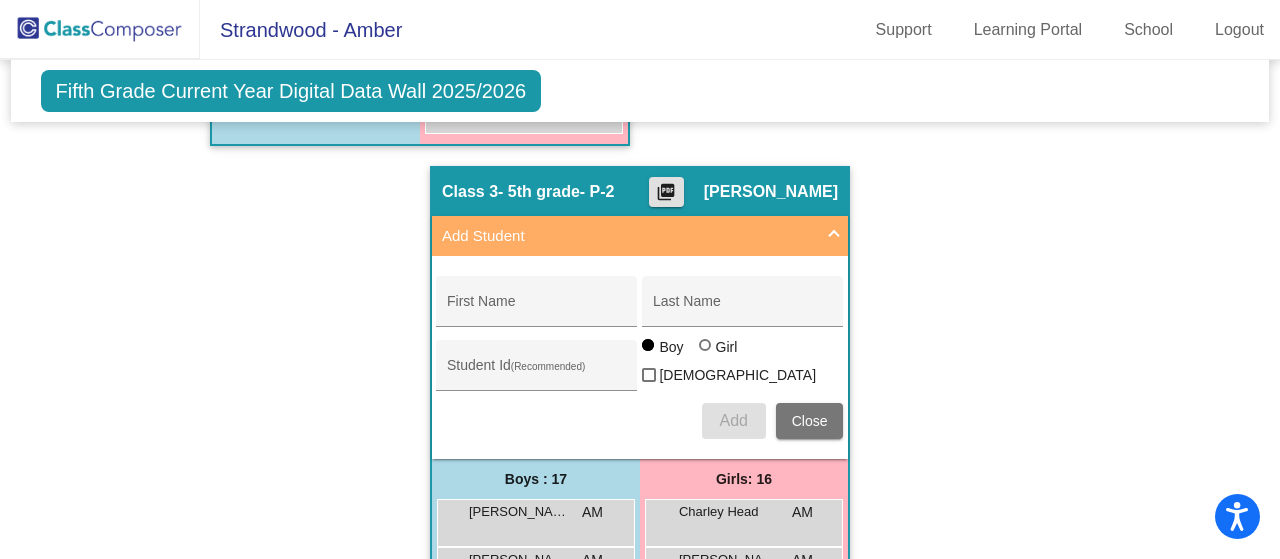 scroll, scrollTop: 1260, scrollLeft: 0, axis: vertical 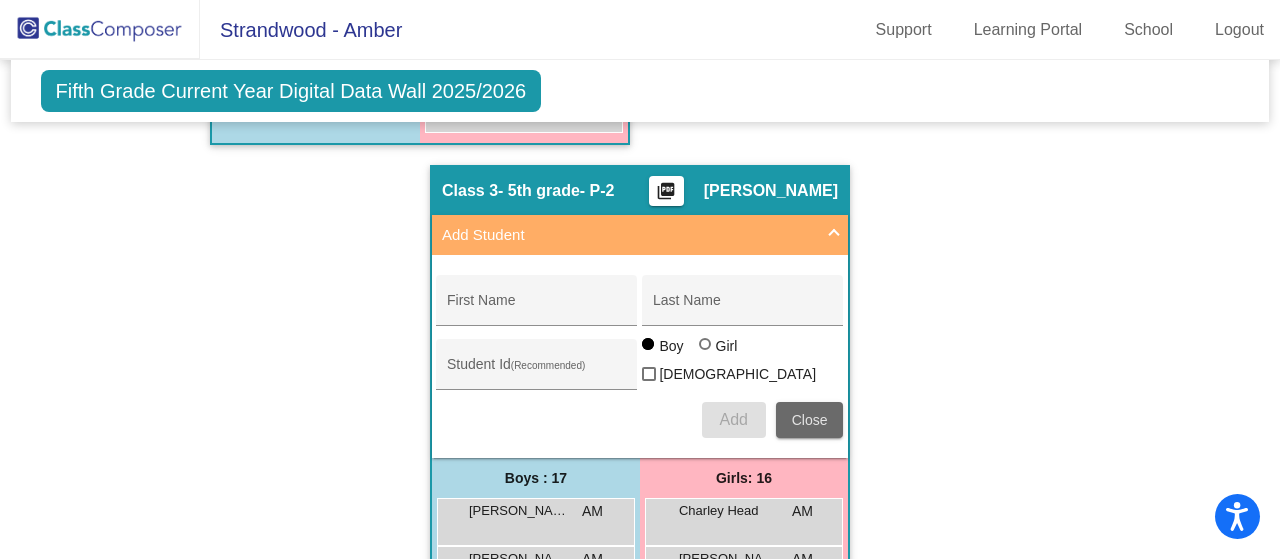 click on "Close" at bounding box center (810, 420) 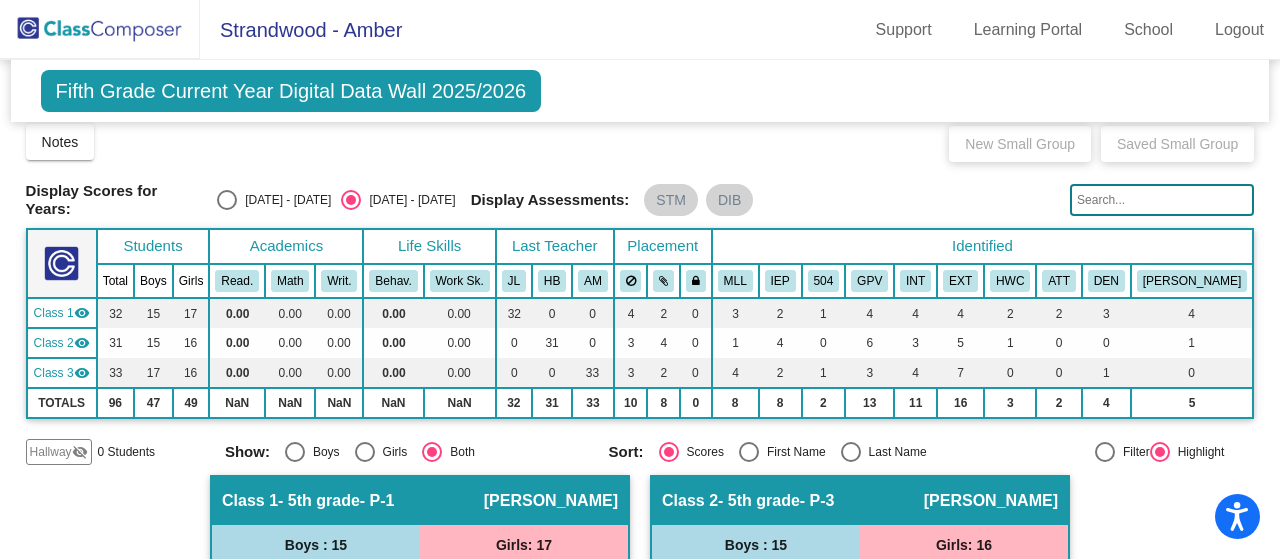 scroll, scrollTop: 0, scrollLeft: 0, axis: both 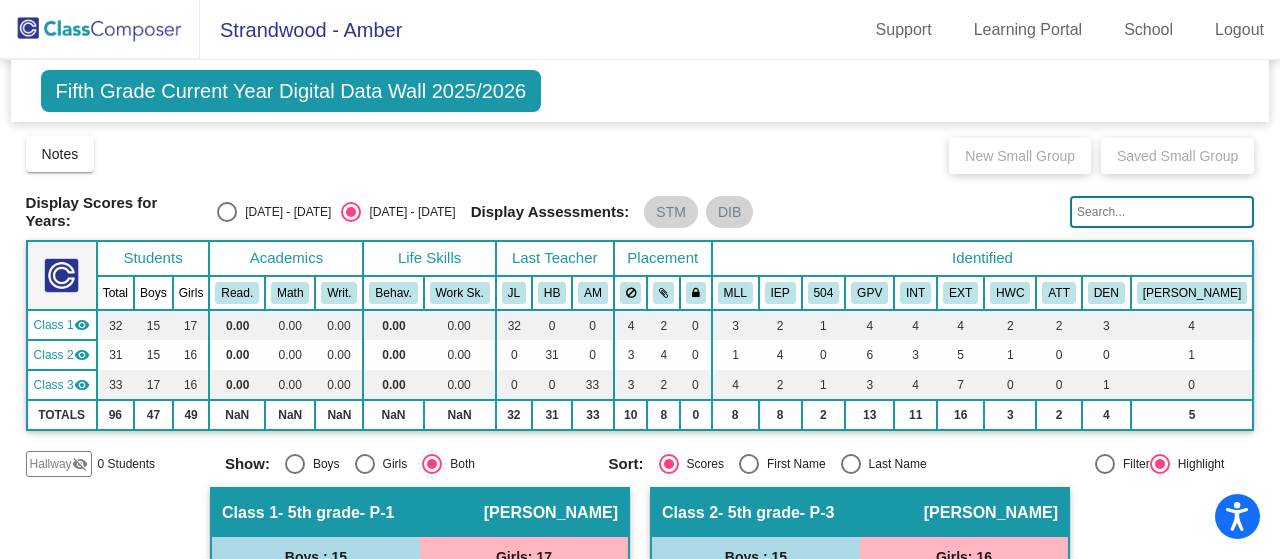click on "visibility" 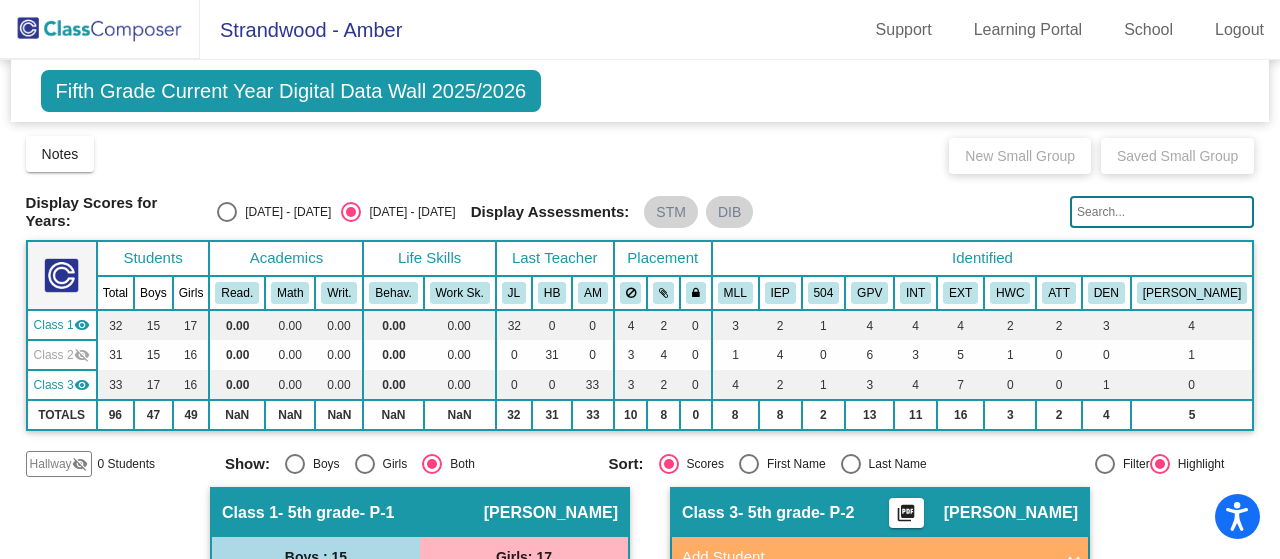 click on "visibility_off" 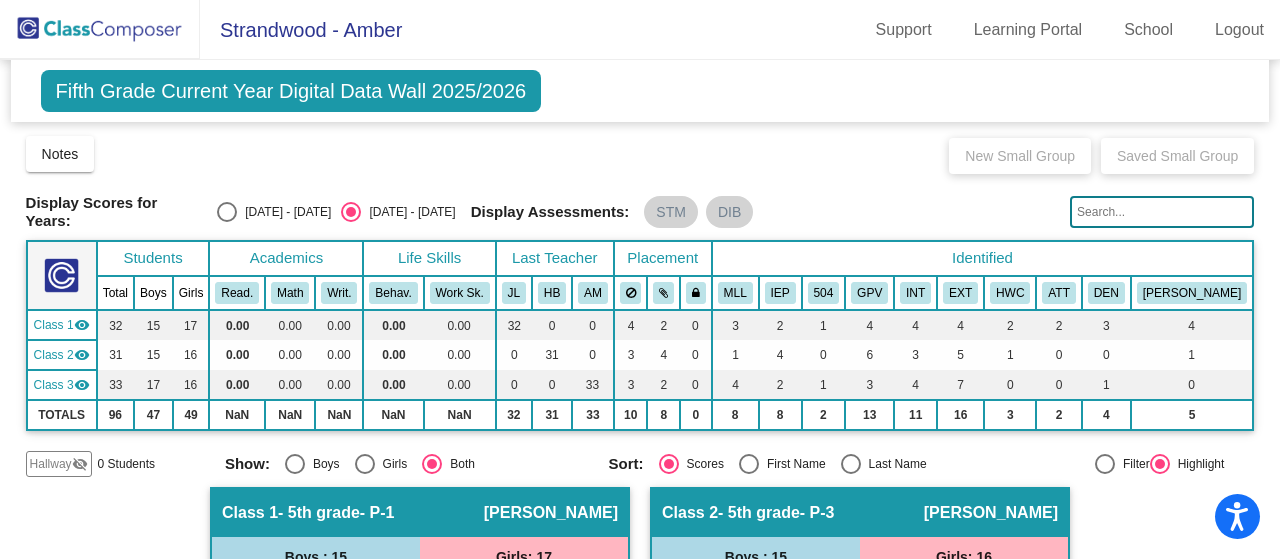 click on "visibility" 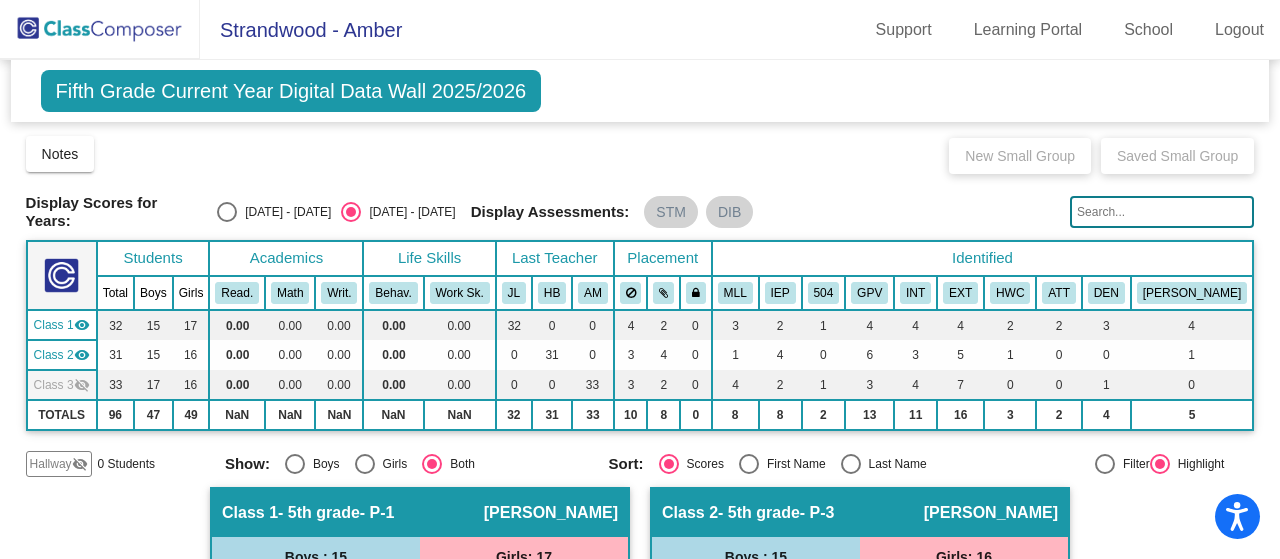 click on "visibility_off" 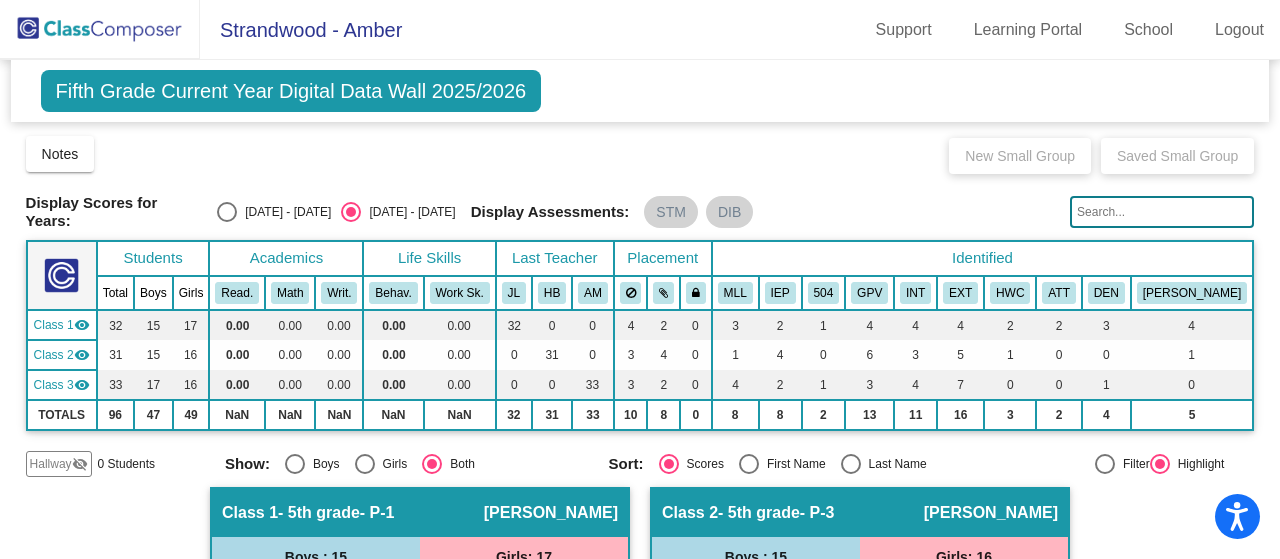 click on "visibility" 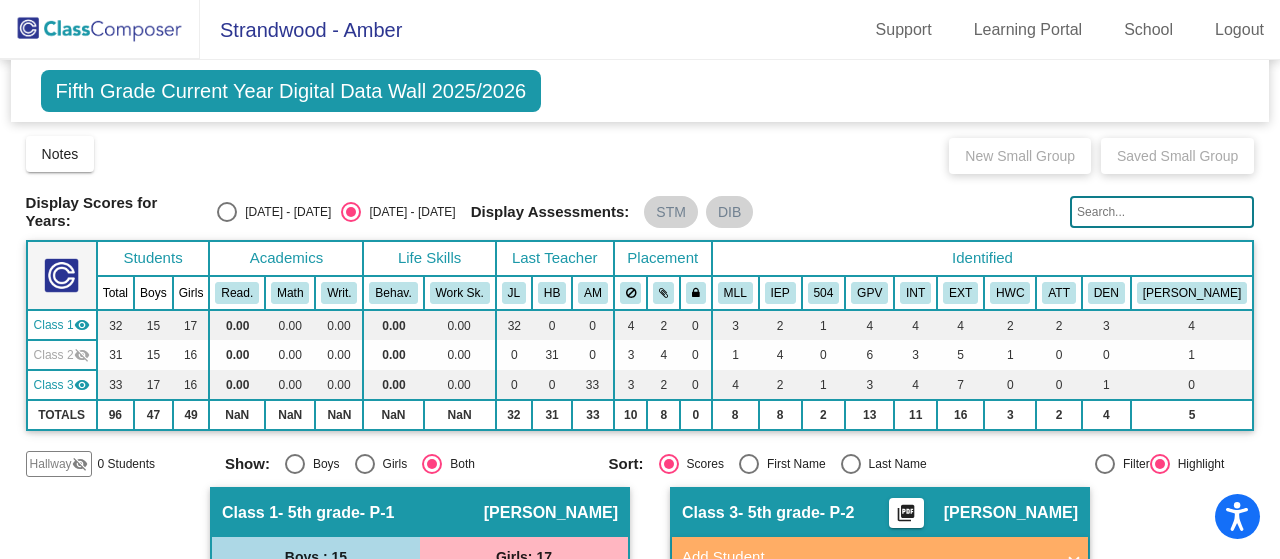 click on "visibility_off" 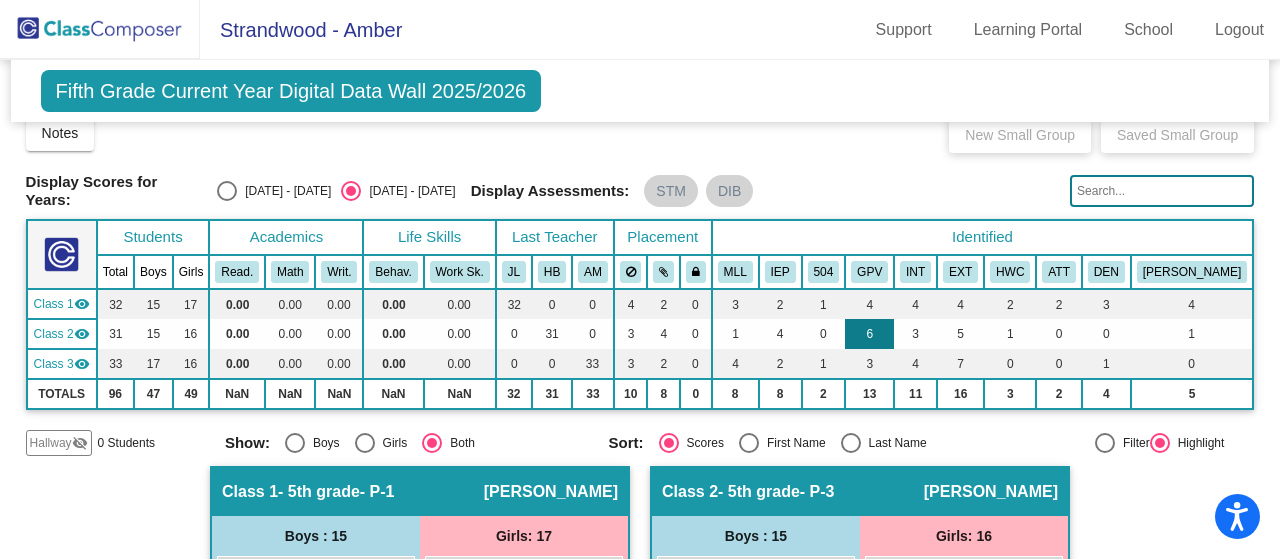 scroll, scrollTop: 20, scrollLeft: 0, axis: vertical 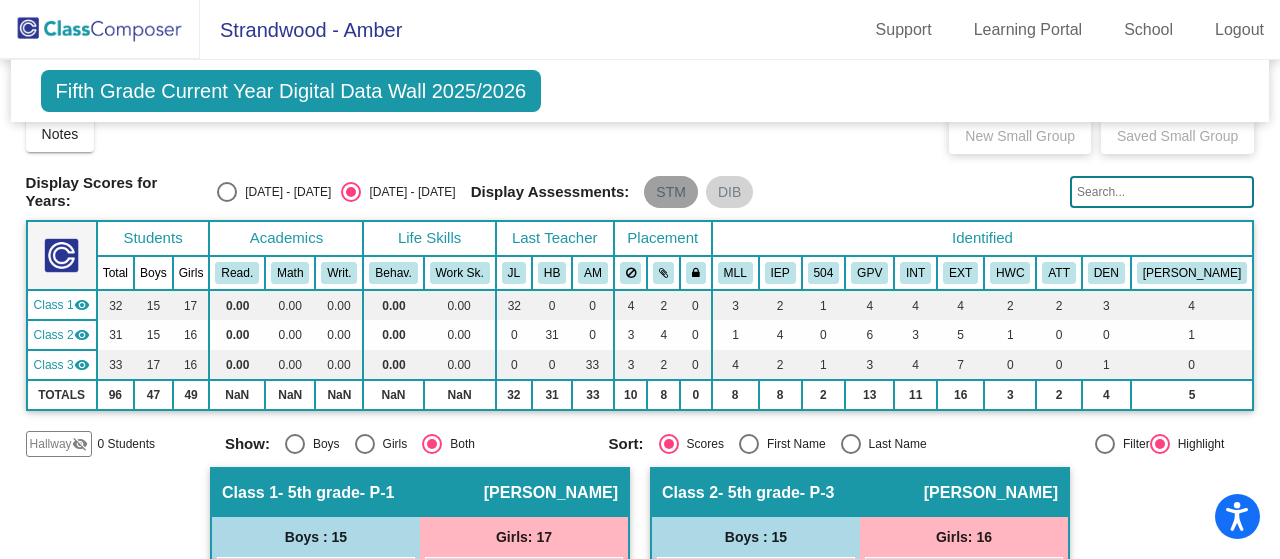 click on "STM" at bounding box center [671, 192] 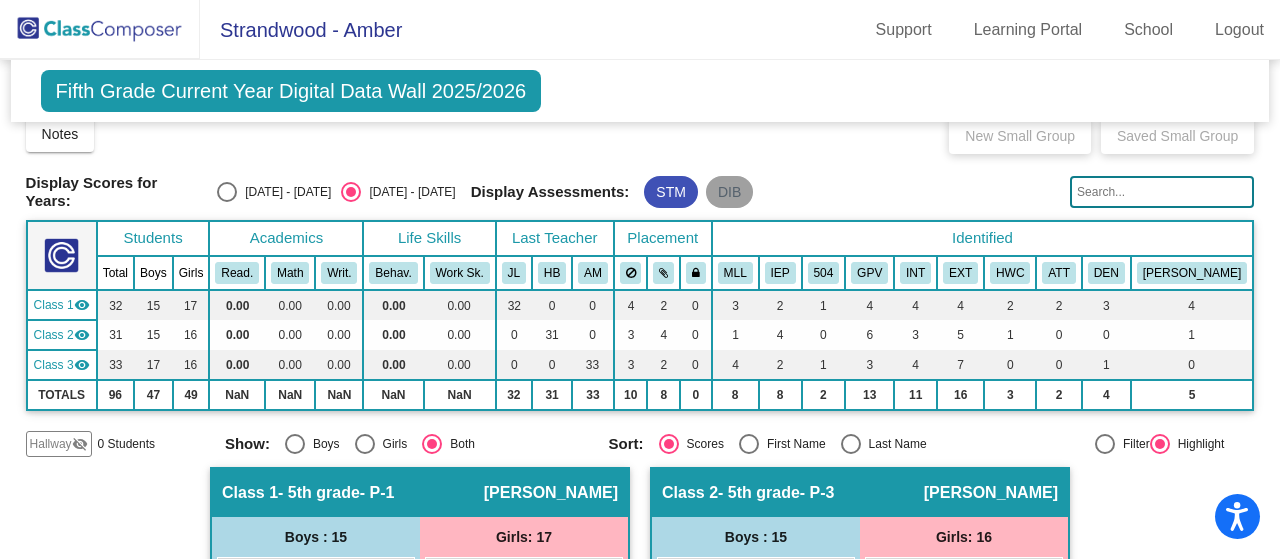 click on "DIB" at bounding box center (729, 192) 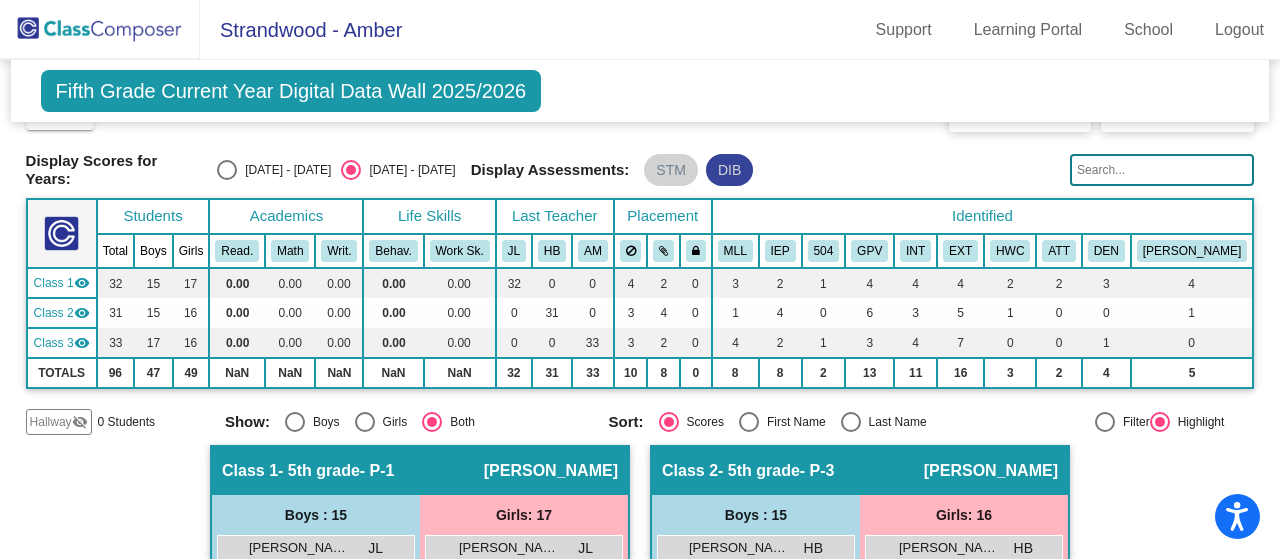 scroll, scrollTop: 0, scrollLeft: 0, axis: both 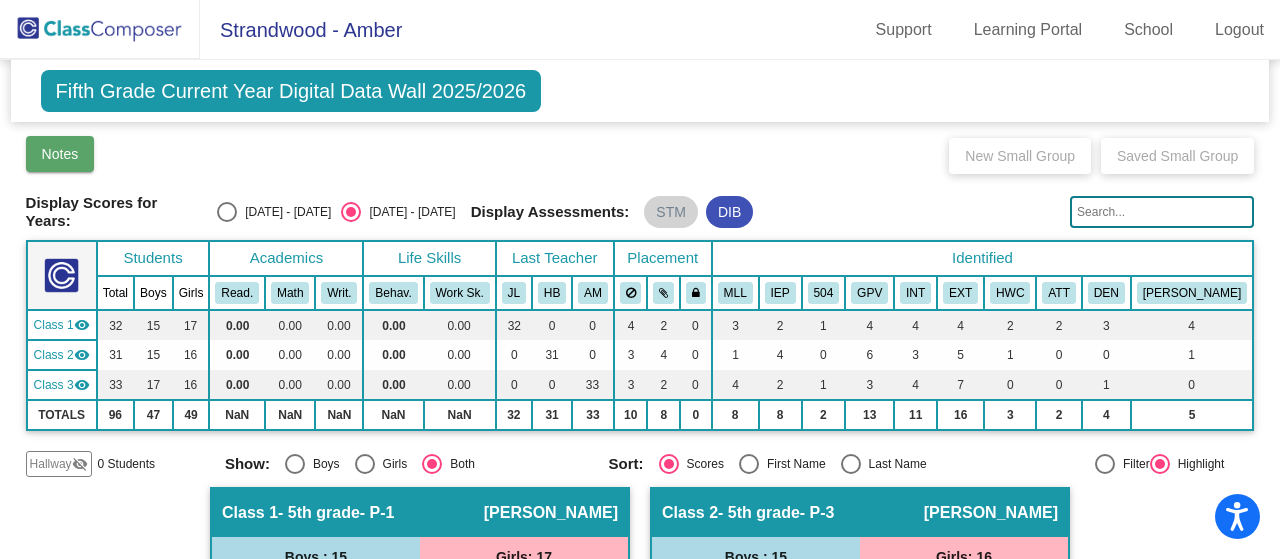 click on "Notes" 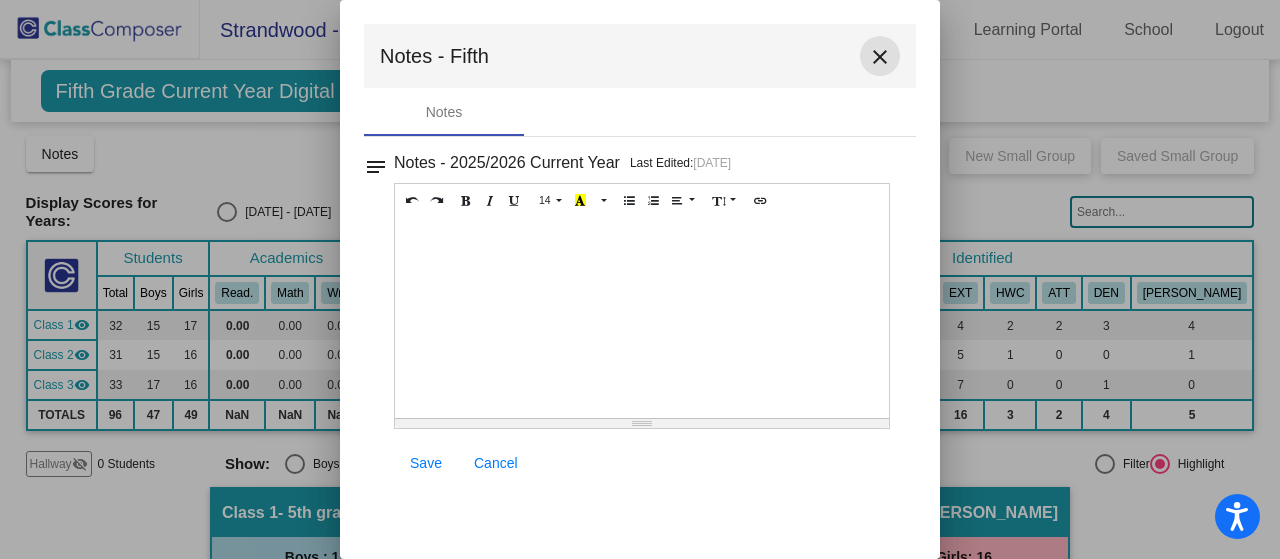 click on "close" at bounding box center [880, 57] 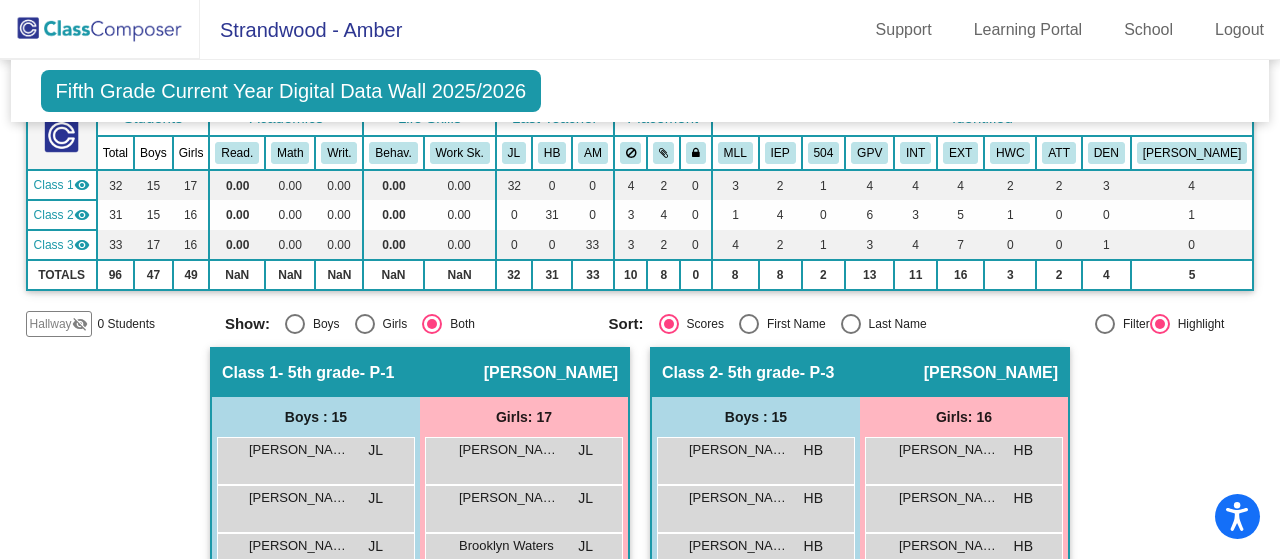 scroll, scrollTop: 0, scrollLeft: 0, axis: both 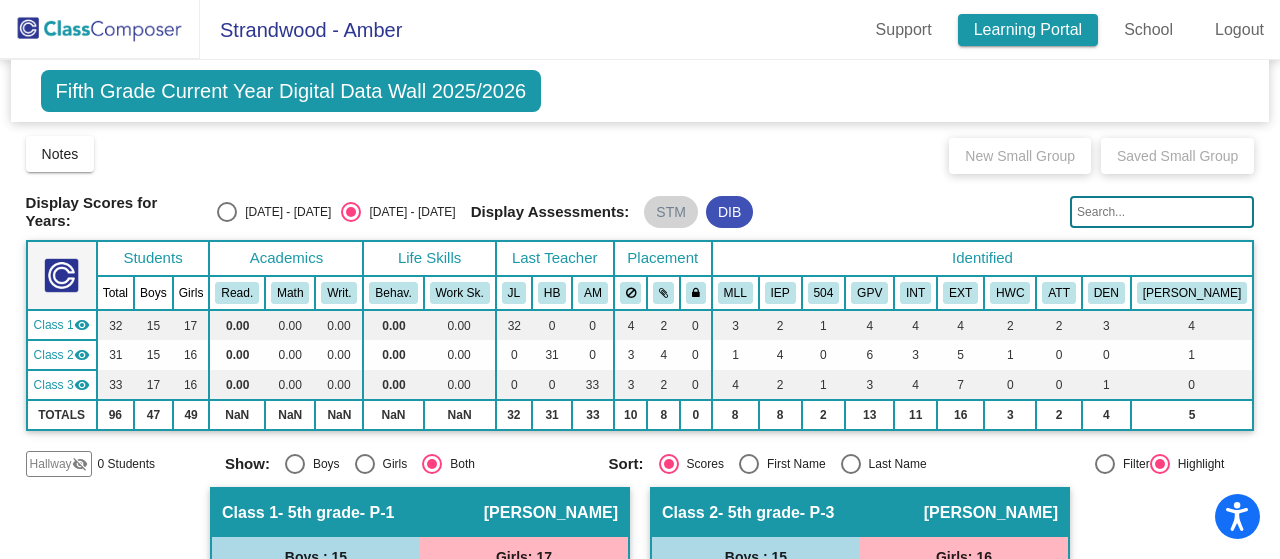 click on "Learning Portal" 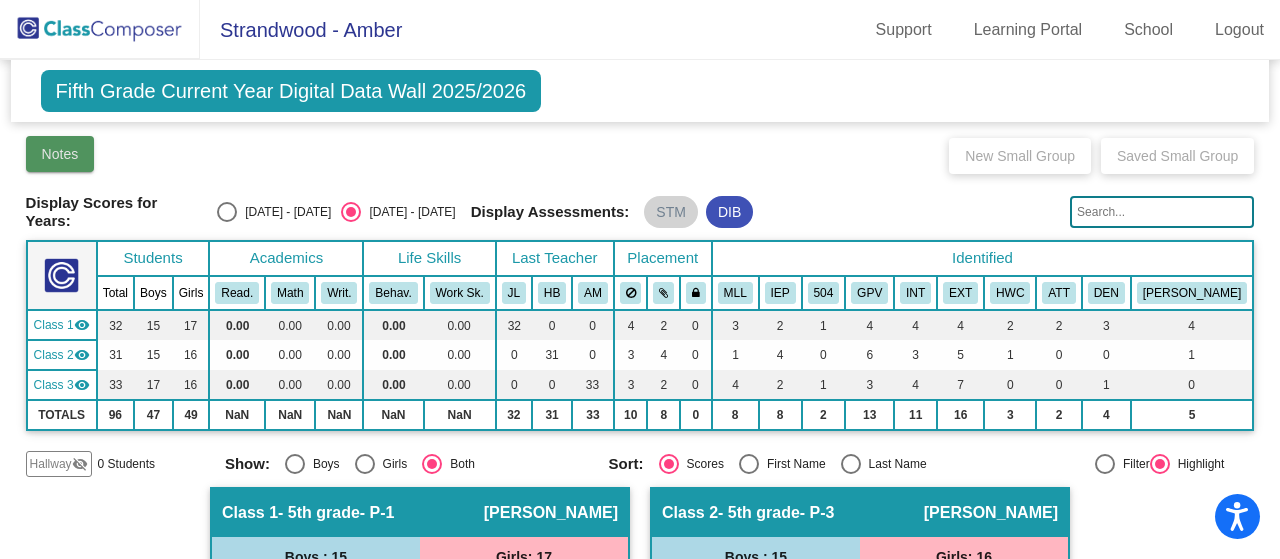 click on "Notes" 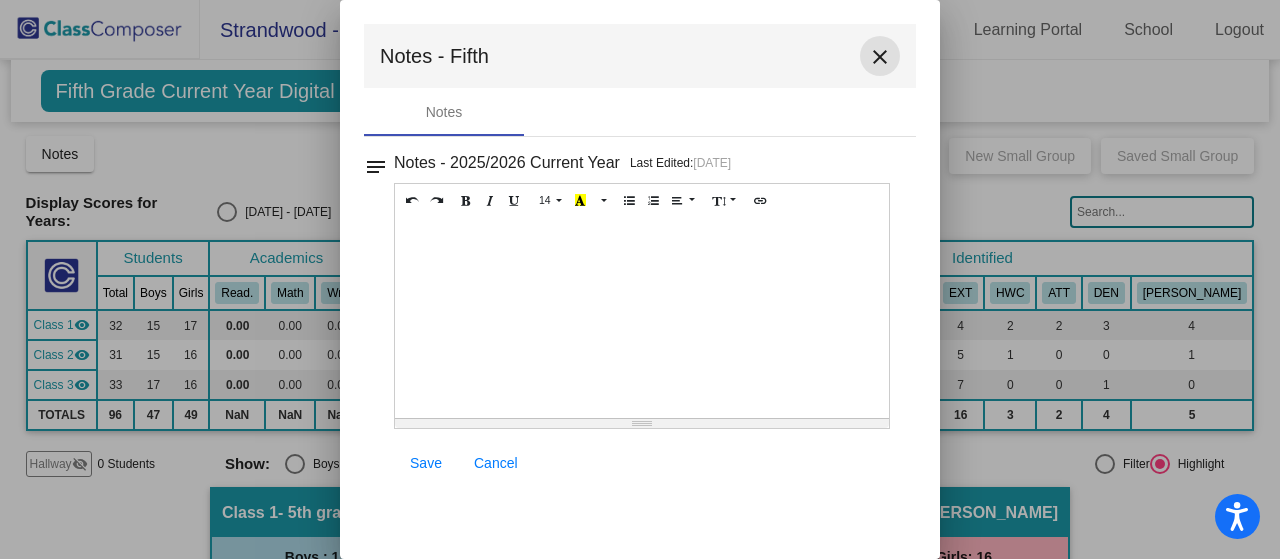 click on "close" at bounding box center [880, 57] 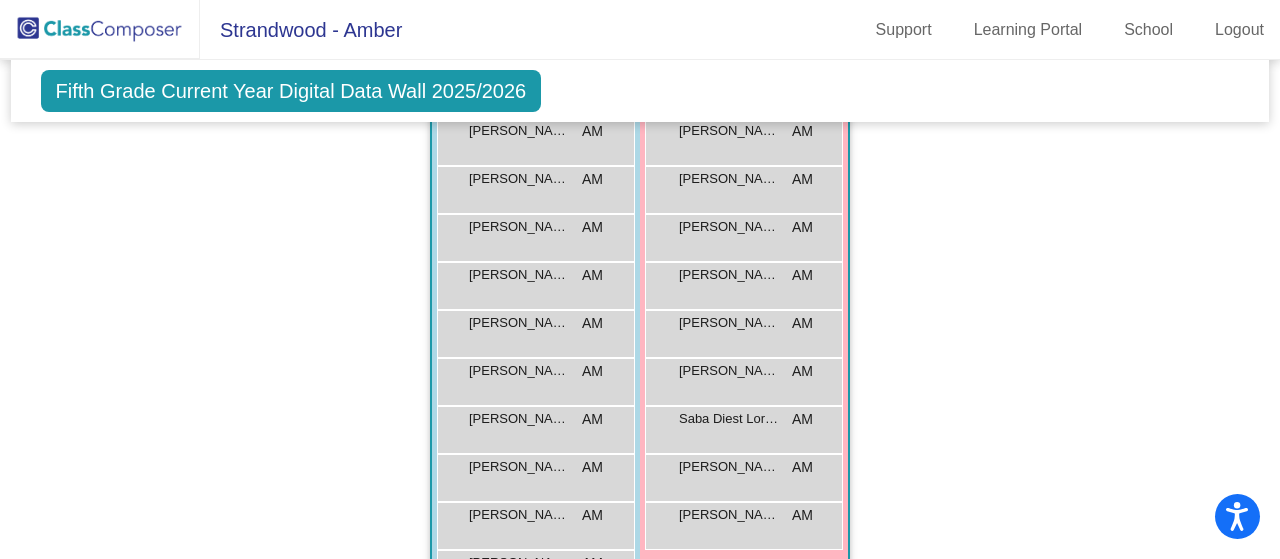 scroll, scrollTop: 1838, scrollLeft: 0, axis: vertical 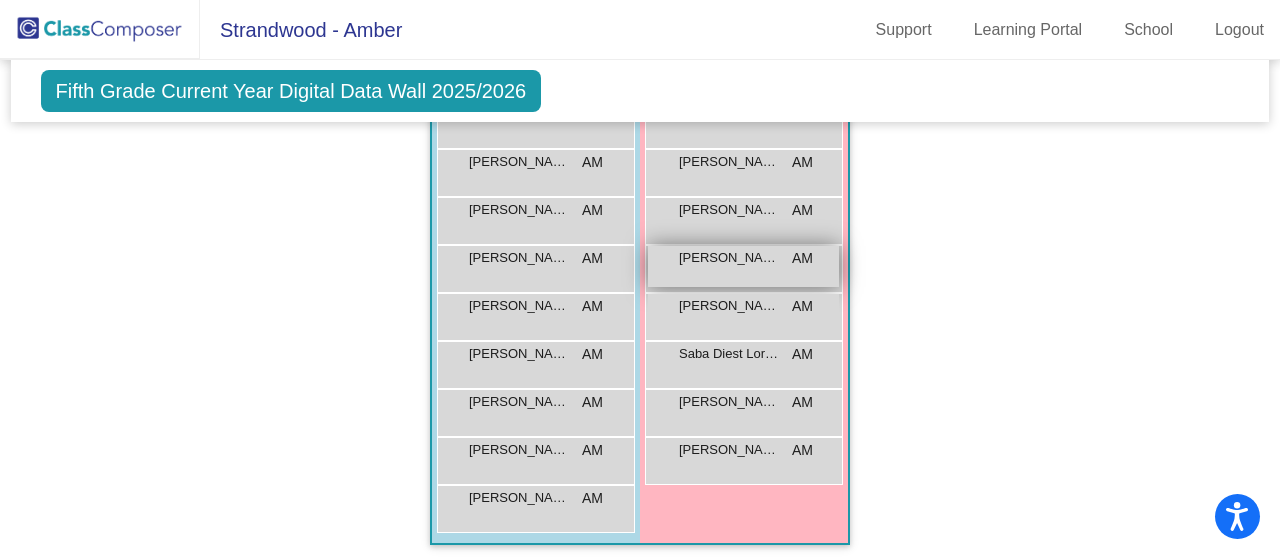 click on "[PERSON_NAME] AM lock do_not_disturb_alt" at bounding box center [743, 266] 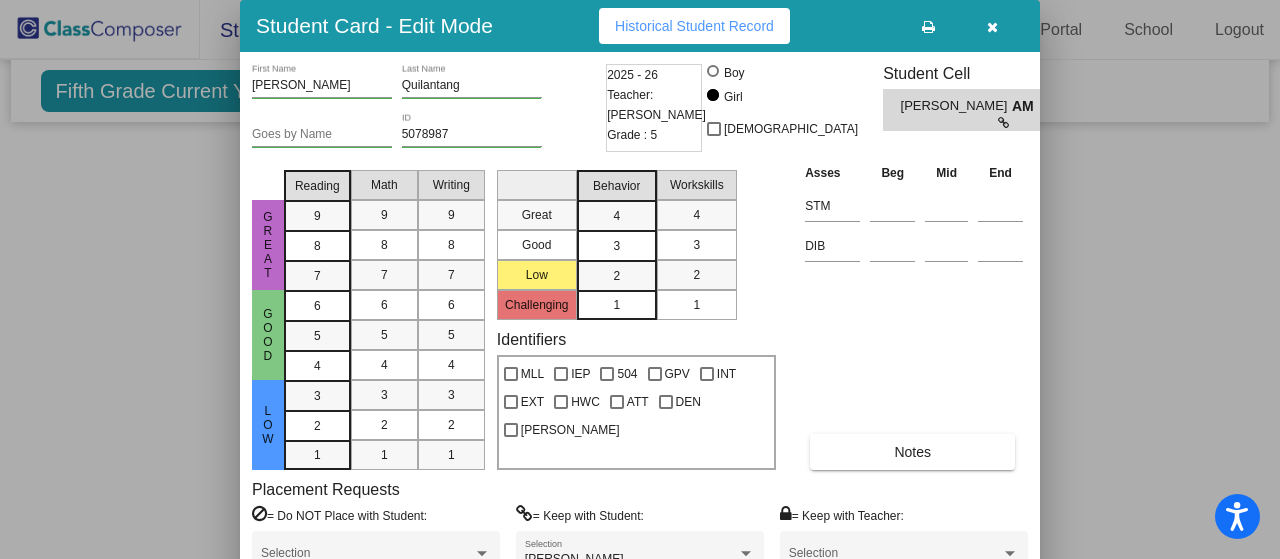 click on "Historical Student Record" at bounding box center (694, 26) 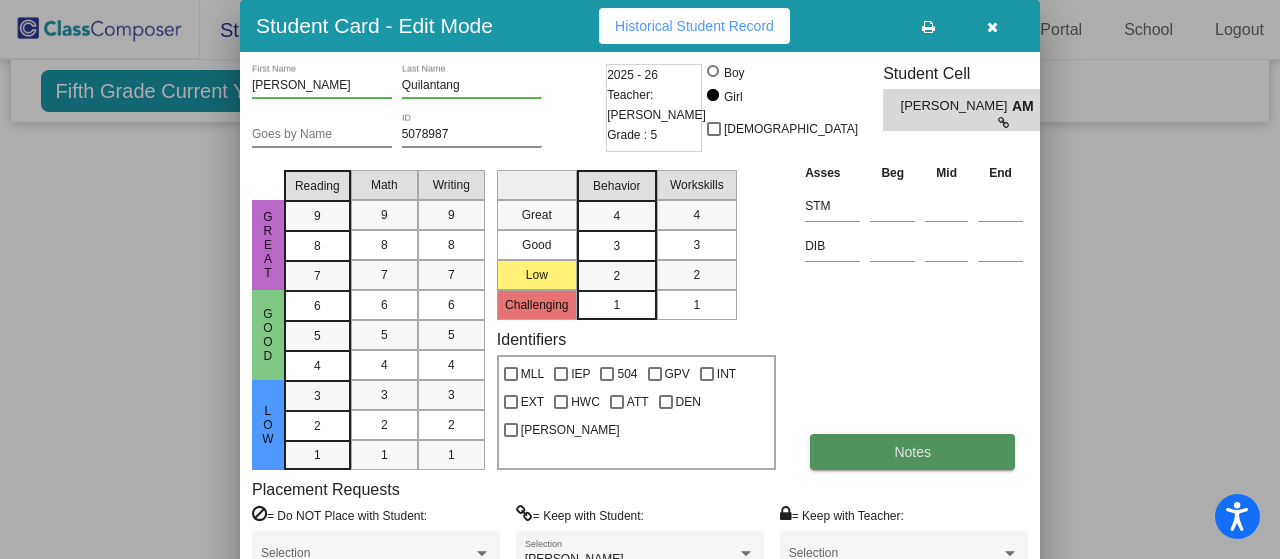 click on "Notes" at bounding box center (912, 452) 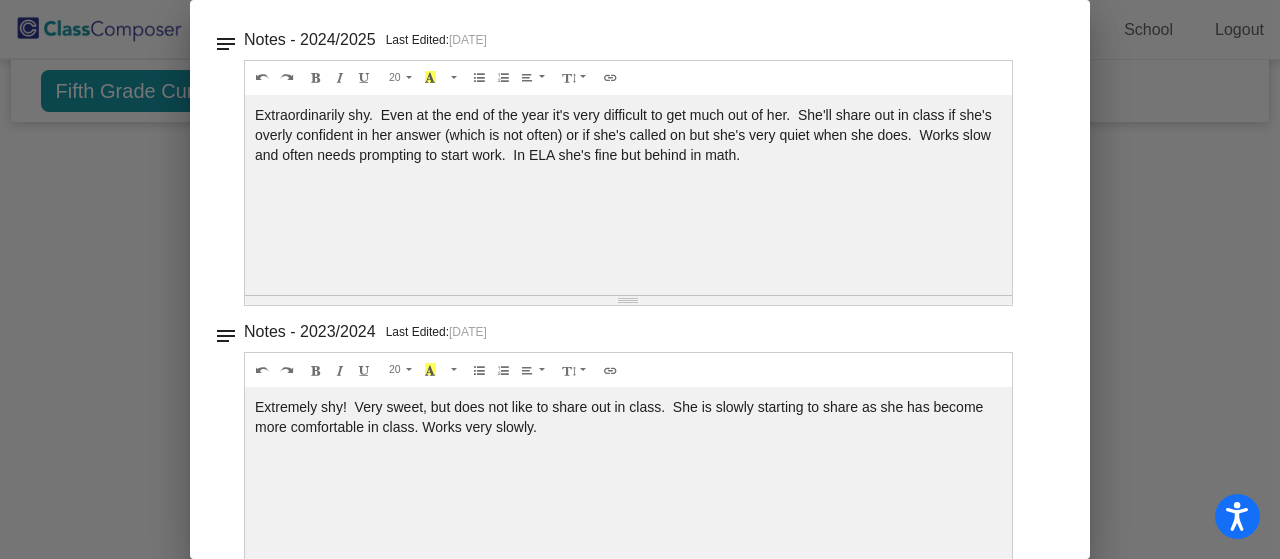 scroll, scrollTop: 474, scrollLeft: 0, axis: vertical 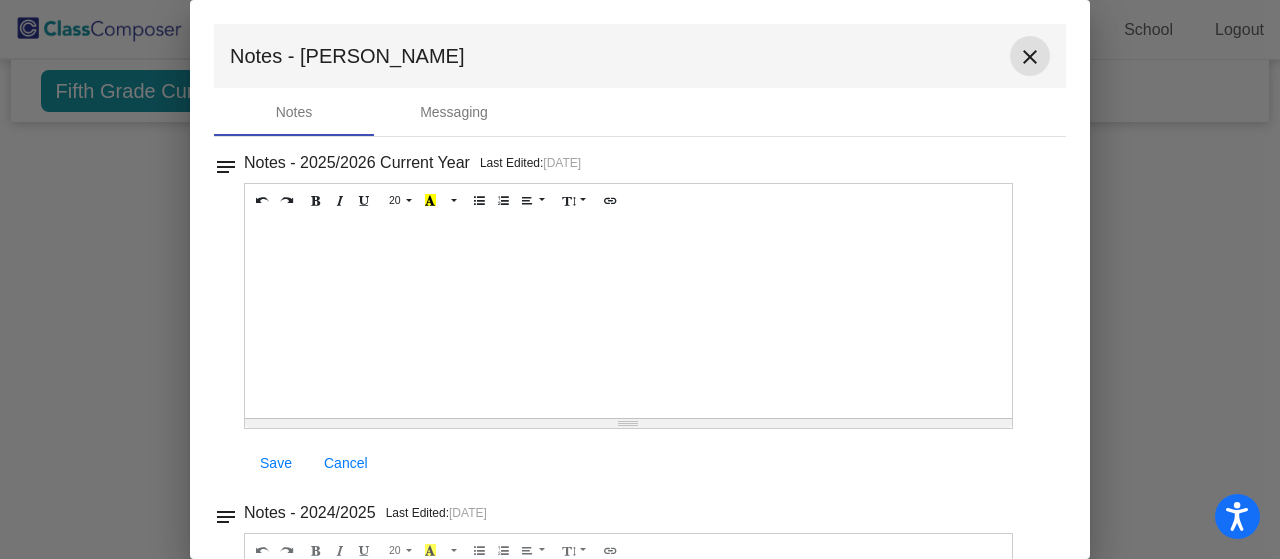 click on "close" at bounding box center (1030, 57) 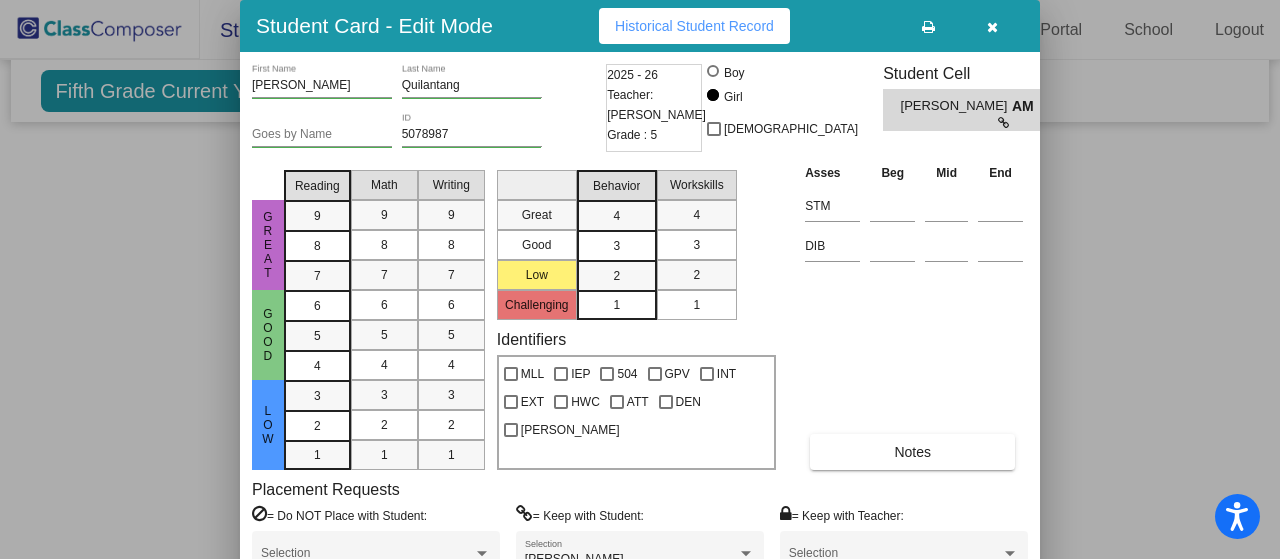 click at bounding box center (992, 27) 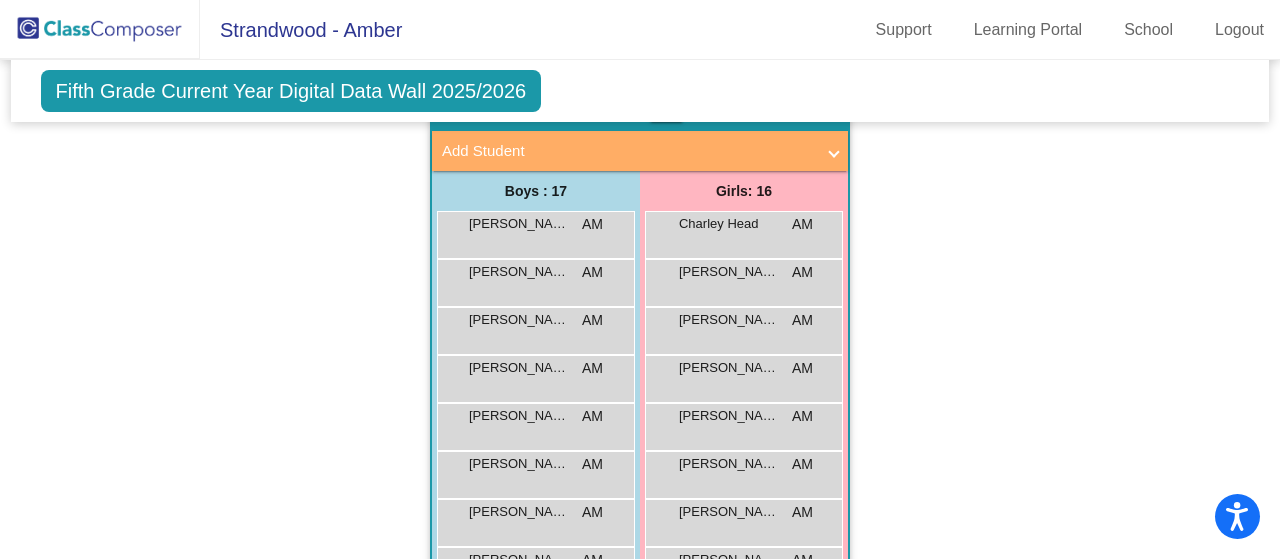 scroll, scrollTop: 1343, scrollLeft: 0, axis: vertical 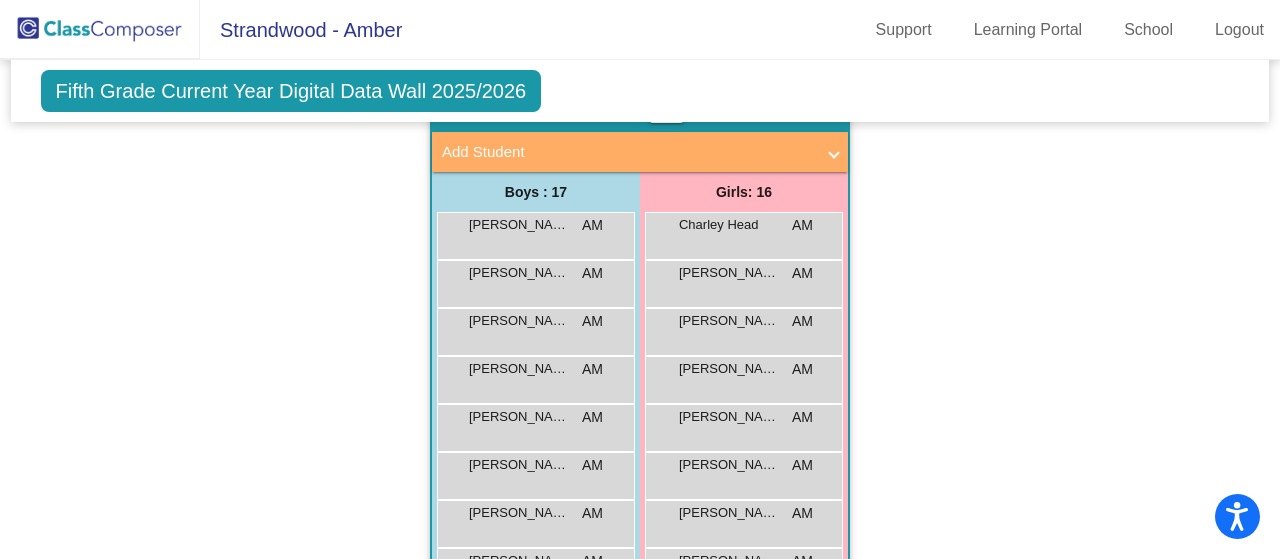 click 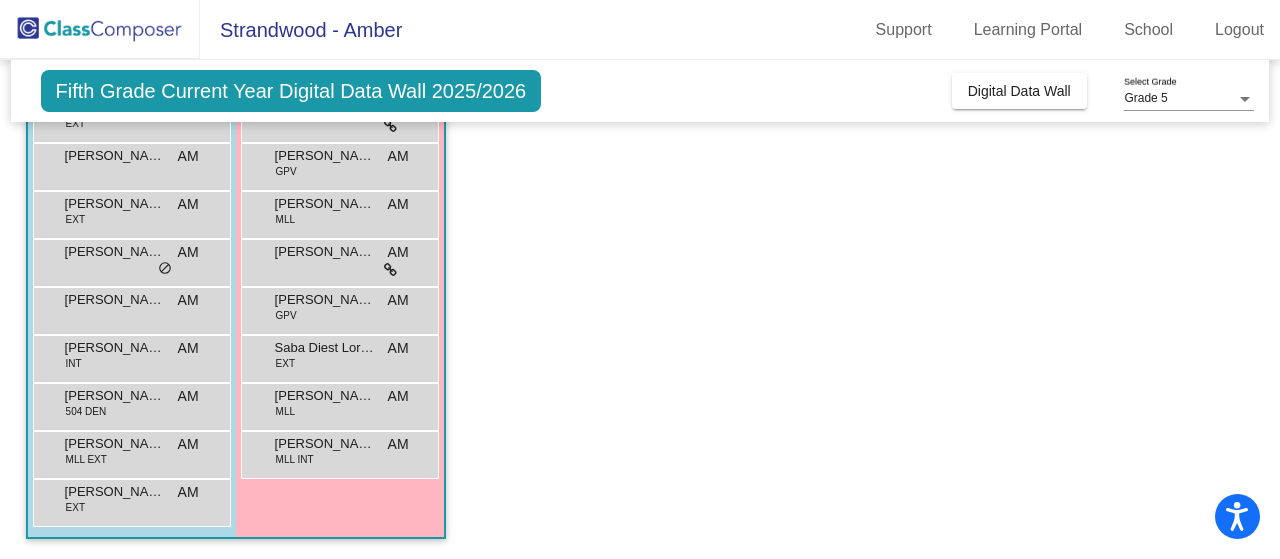 scroll, scrollTop: 608, scrollLeft: 0, axis: vertical 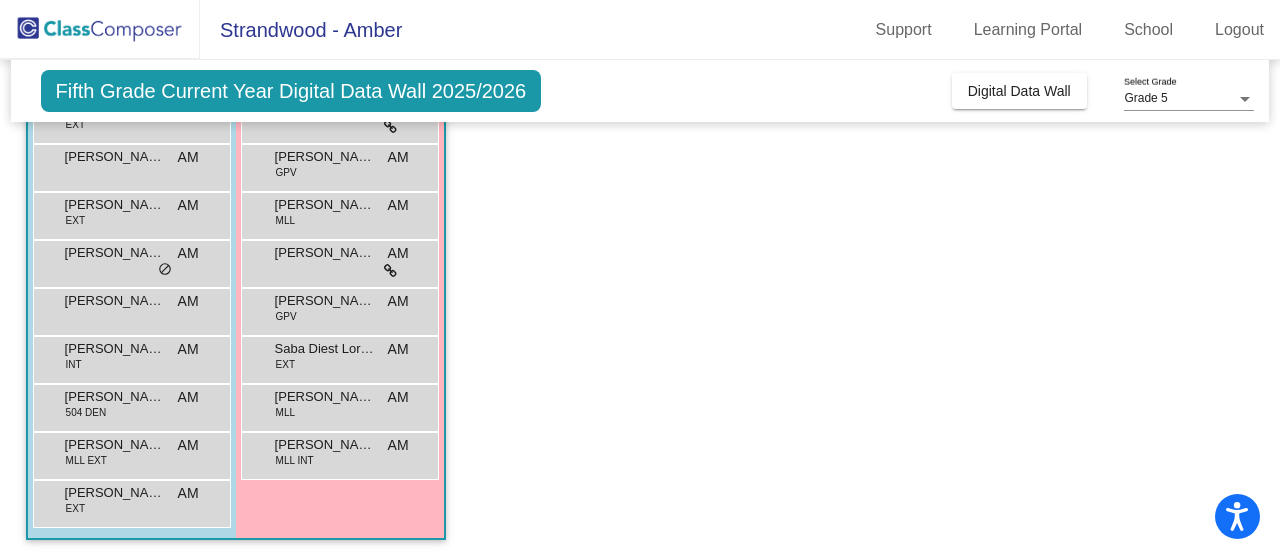 click on "Grade 5 Select Grade" 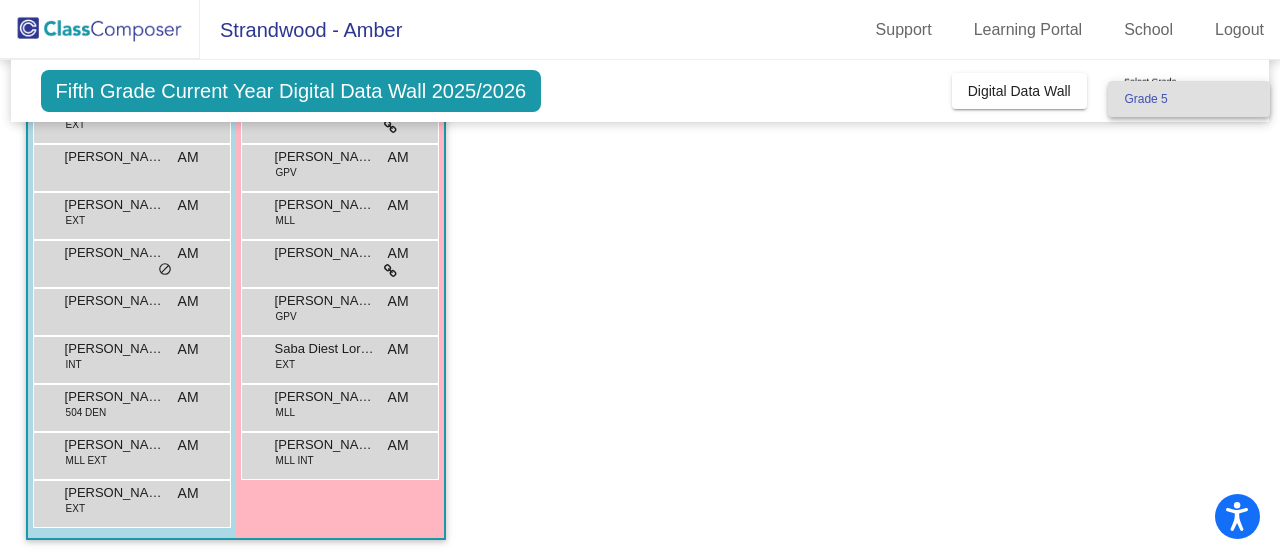 click at bounding box center [640, 279] 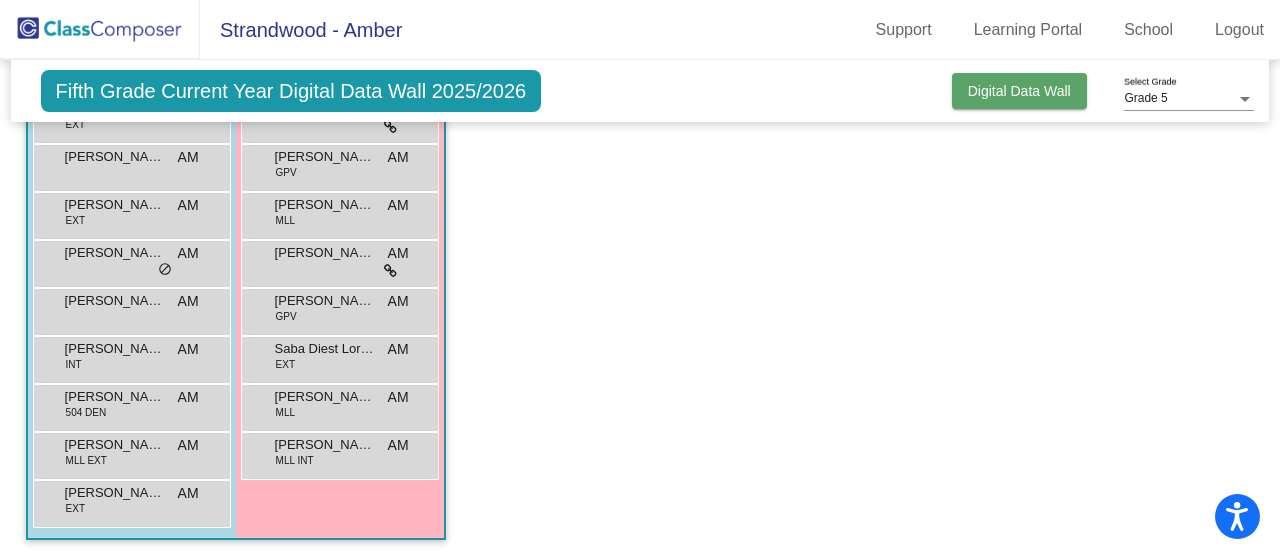 click on "Digital Data Wall" 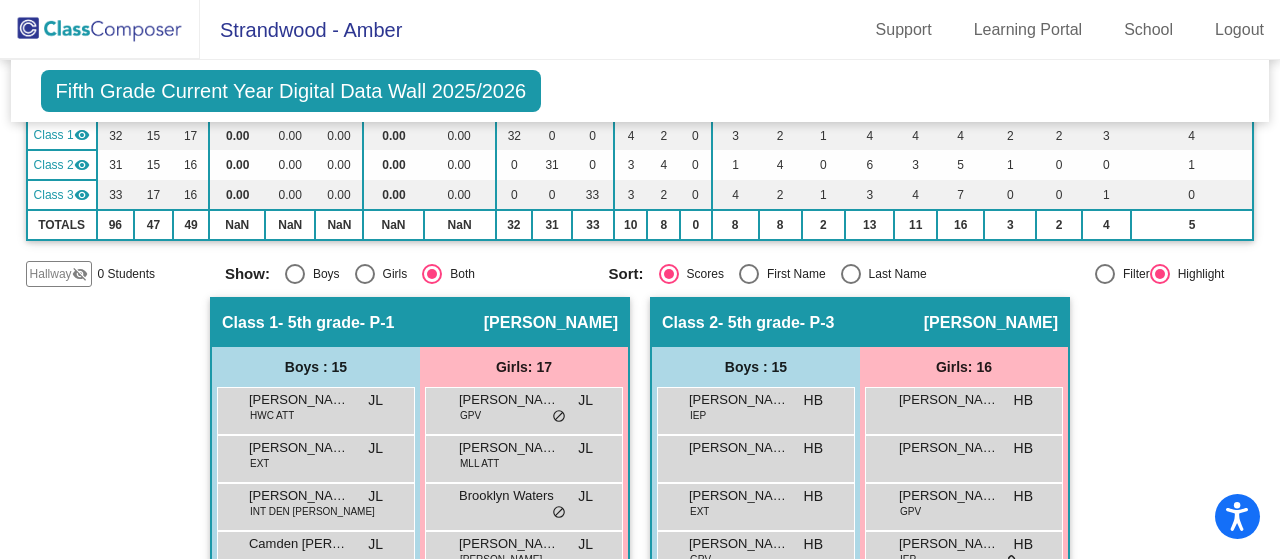 scroll, scrollTop: 0, scrollLeft: 0, axis: both 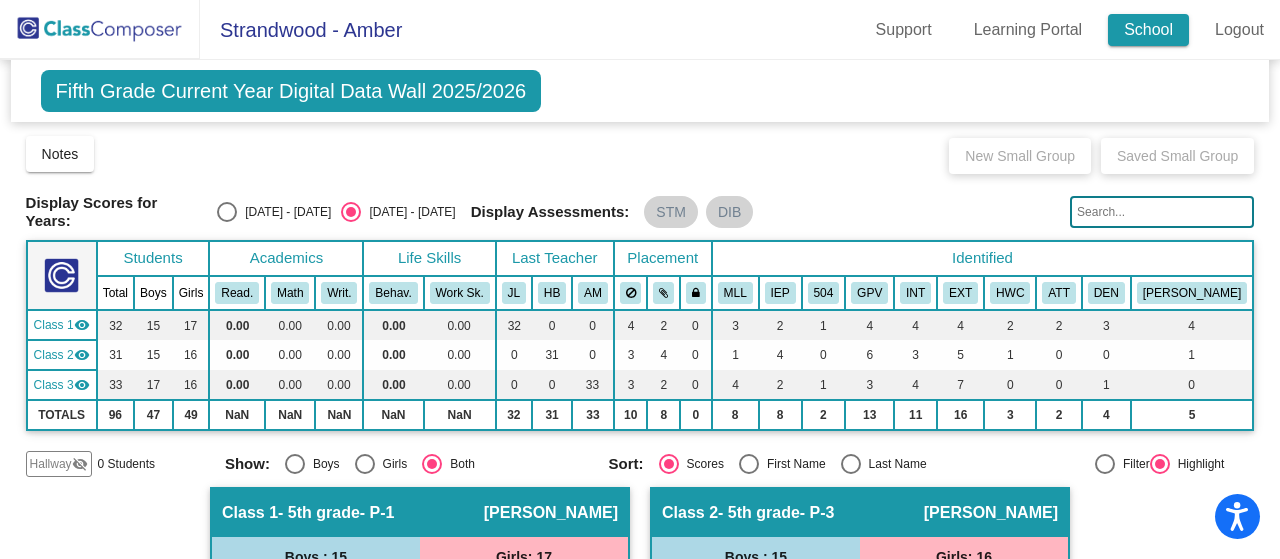 click on "School" 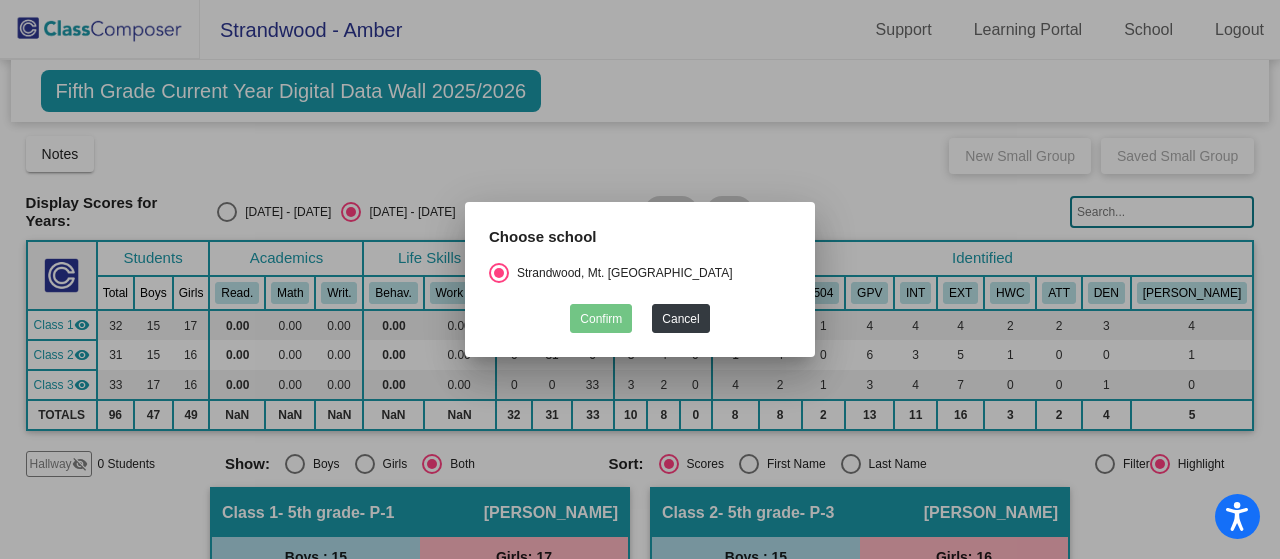 click at bounding box center [640, 279] 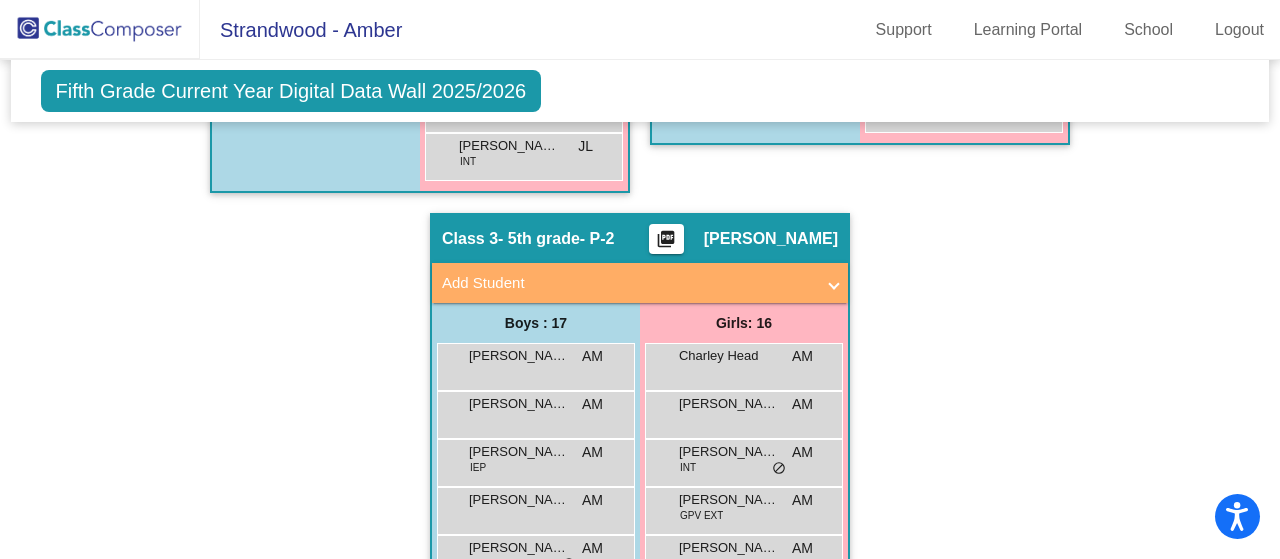 scroll, scrollTop: 1250, scrollLeft: 0, axis: vertical 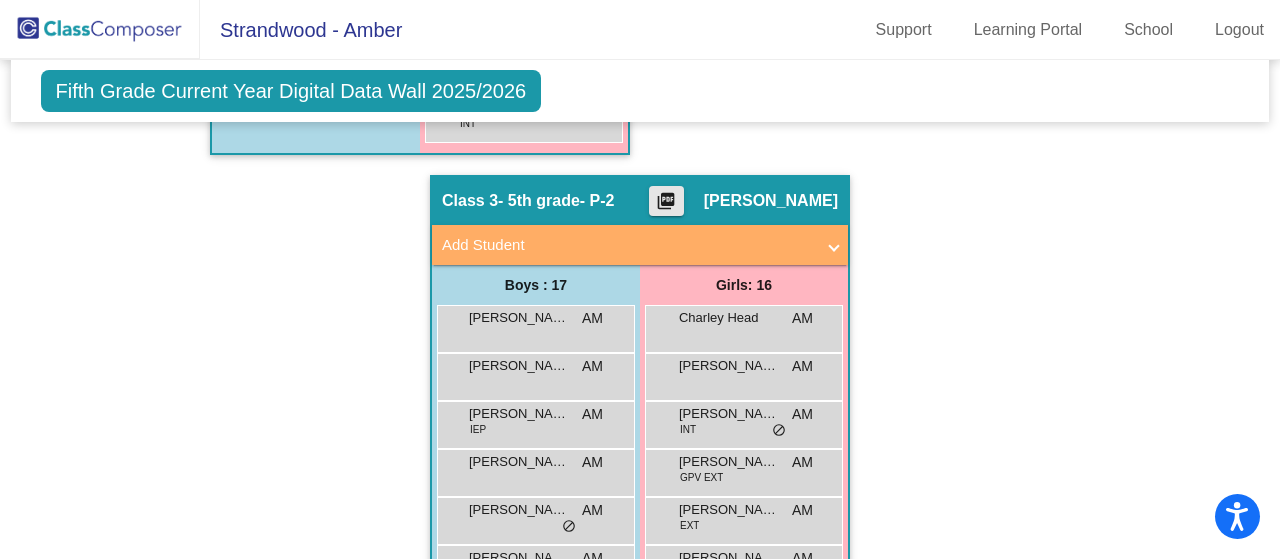 click on "picture_as_pdf" 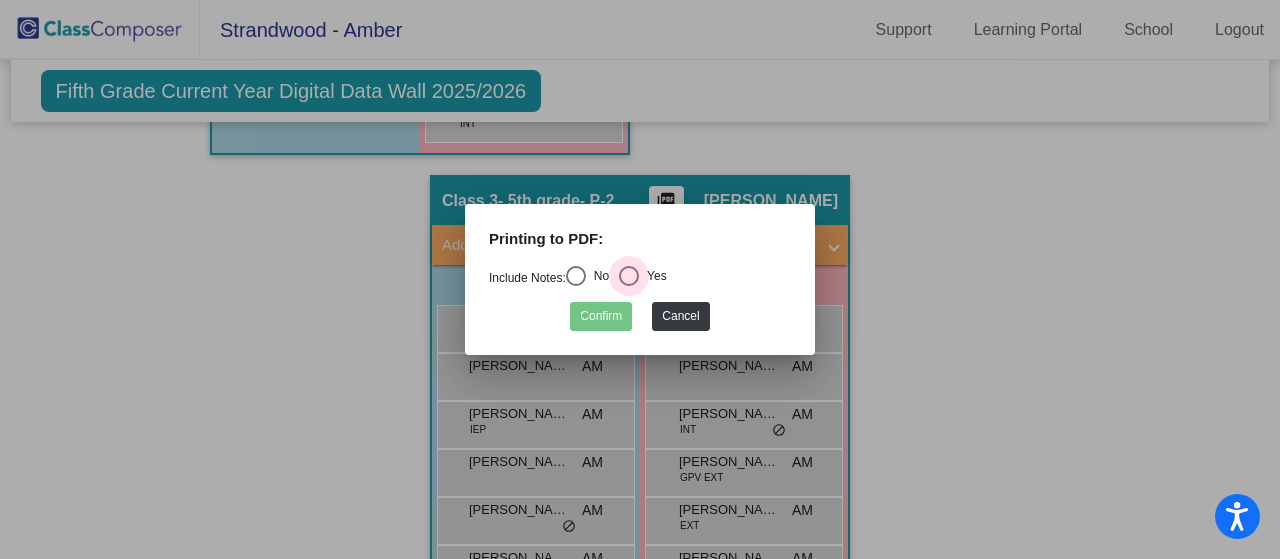 click at bounding box center [629, 276] 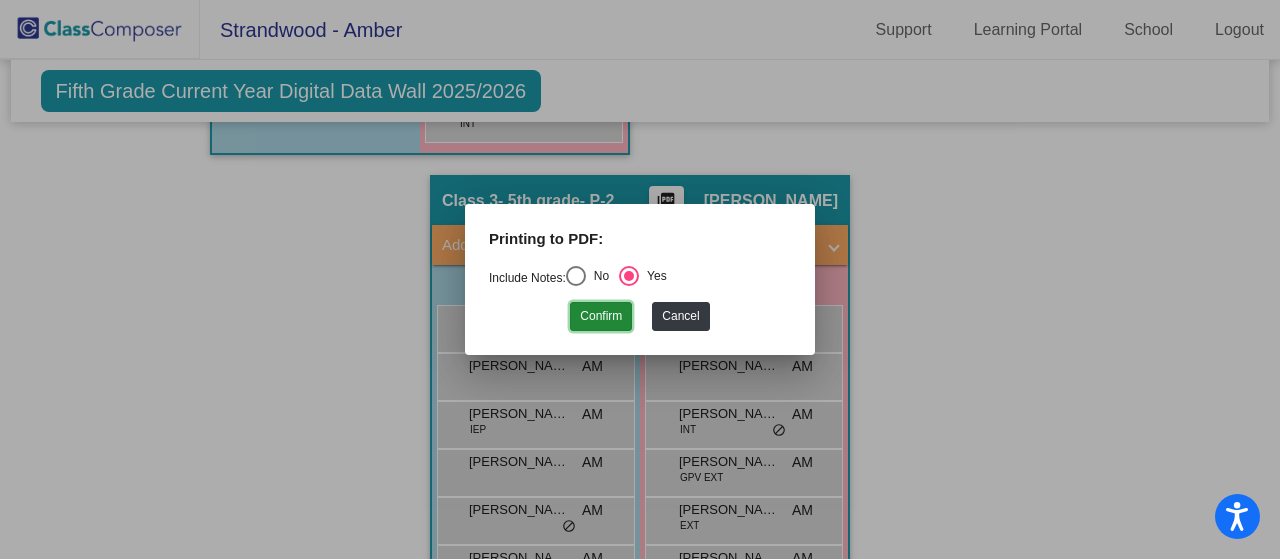 click on "Confirm" at bounding box center [601, 316] 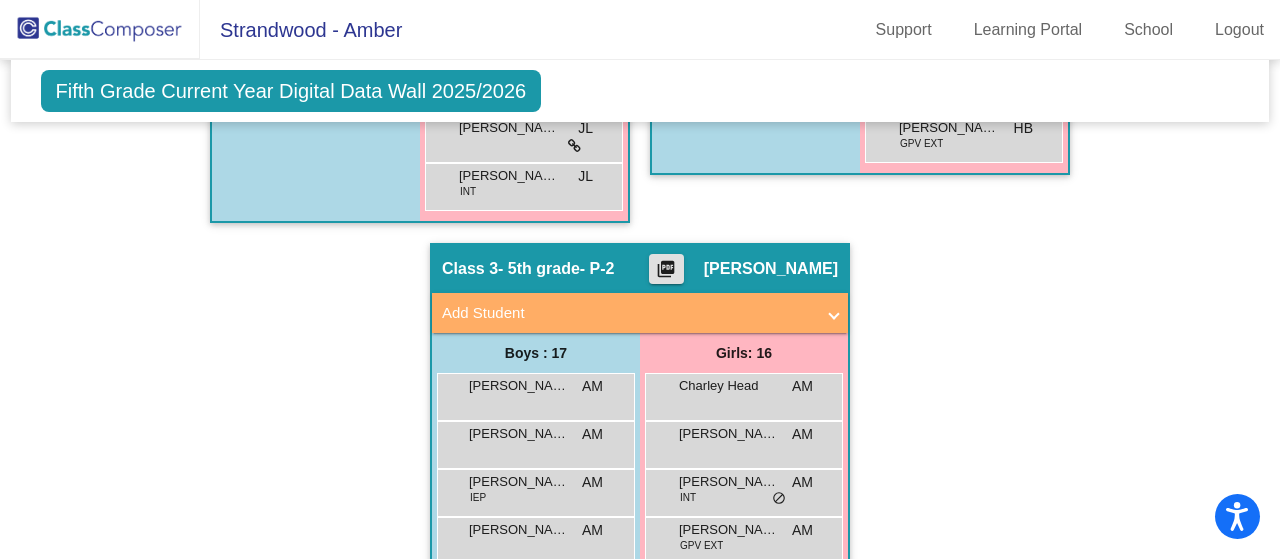 scroll, scrollTop: 1178, scrollLeft: 0, axis: vertical 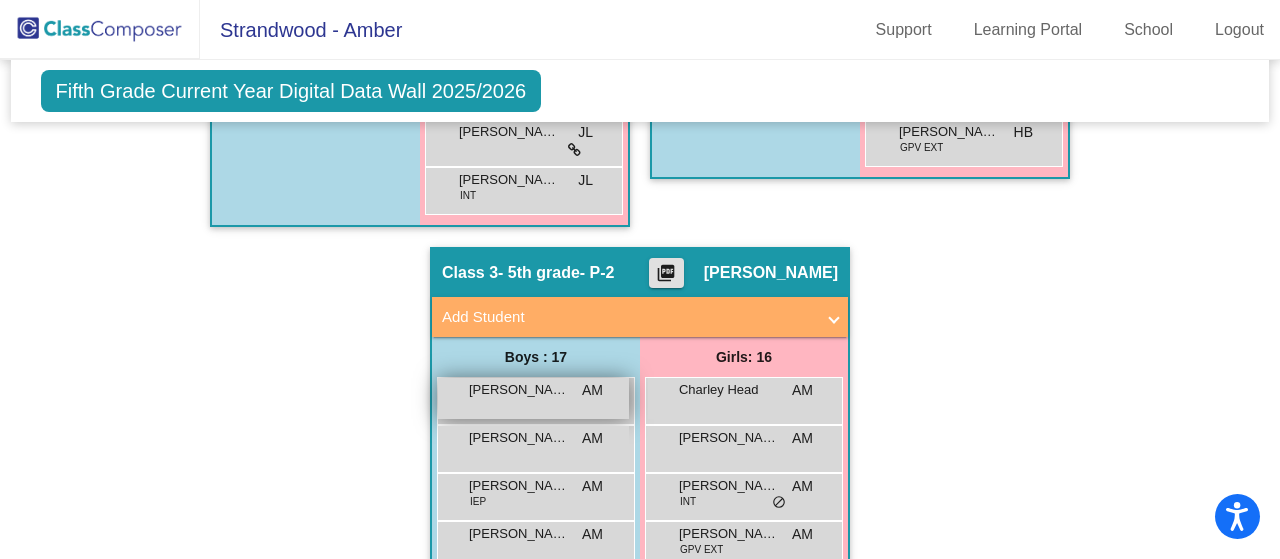 click on "[PERSON_NAME]" at bounding box center [519, 390] 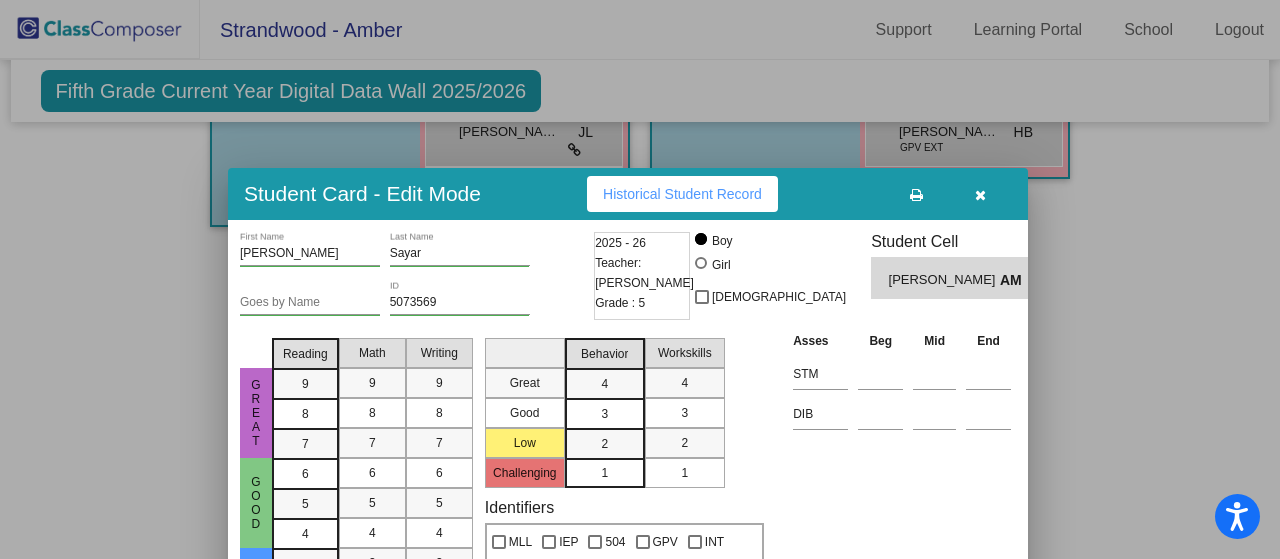 drag, startPoint x: 882, startPoint y: 31, endPoint x: 870, endPoint y: 197, distance: 166.43317 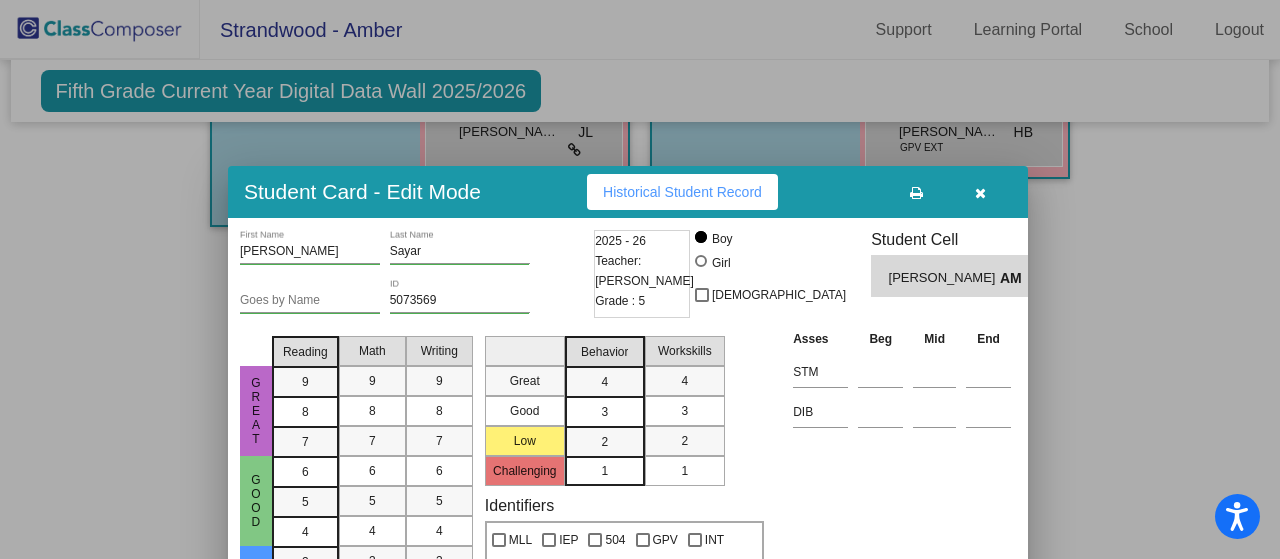 click on "Historical Student Record" at bounding box center [682, 192] 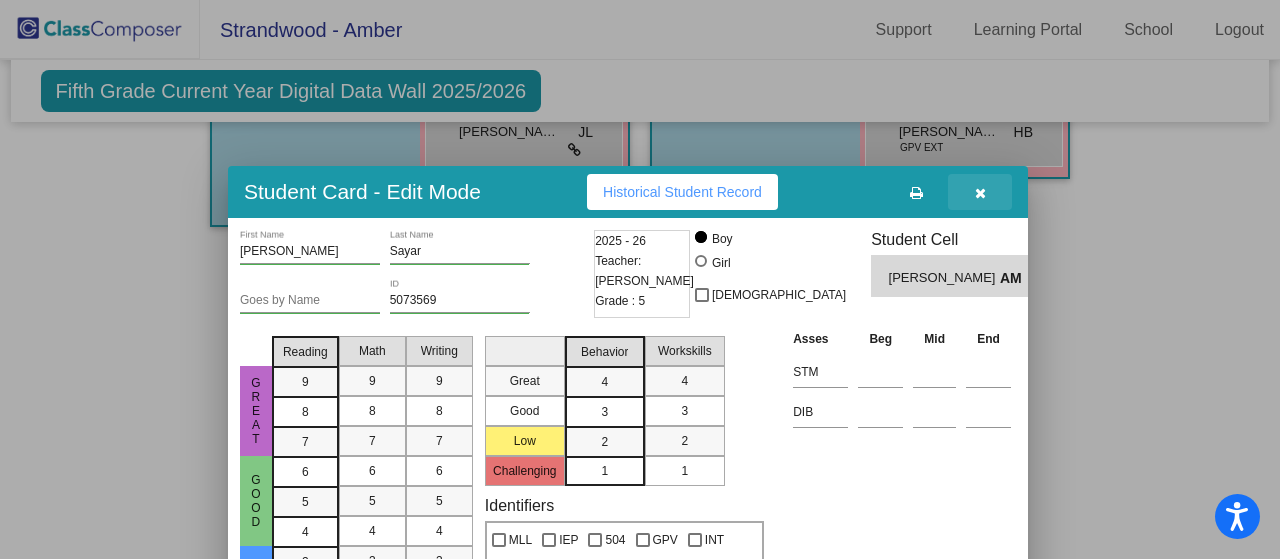 click at bounding box center [980, 193] 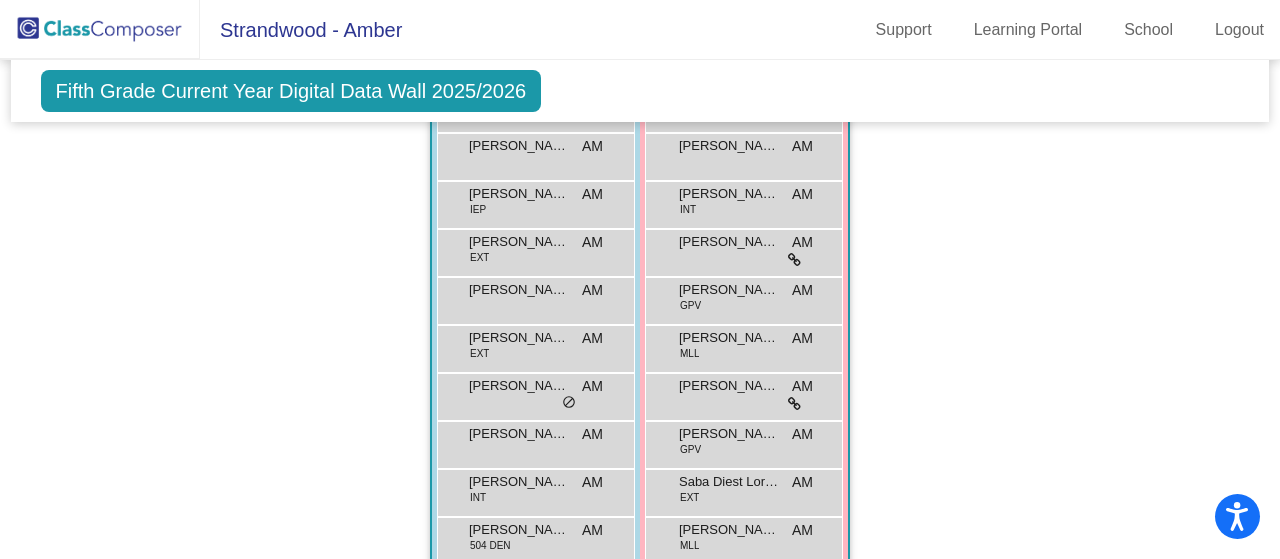 scroll, scrollTop: 1790, scrollLeft: 0, axis: vertical 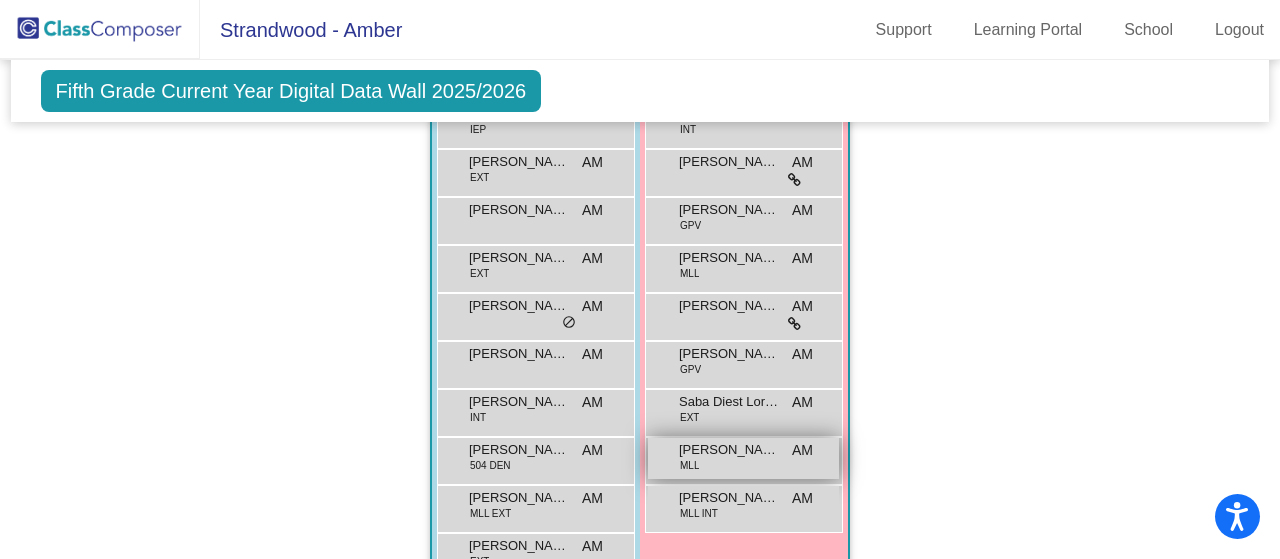 click on "[PERSON_NAME] MLL AM lock do_not_disturb_alt" at bounding box center (743, 458) 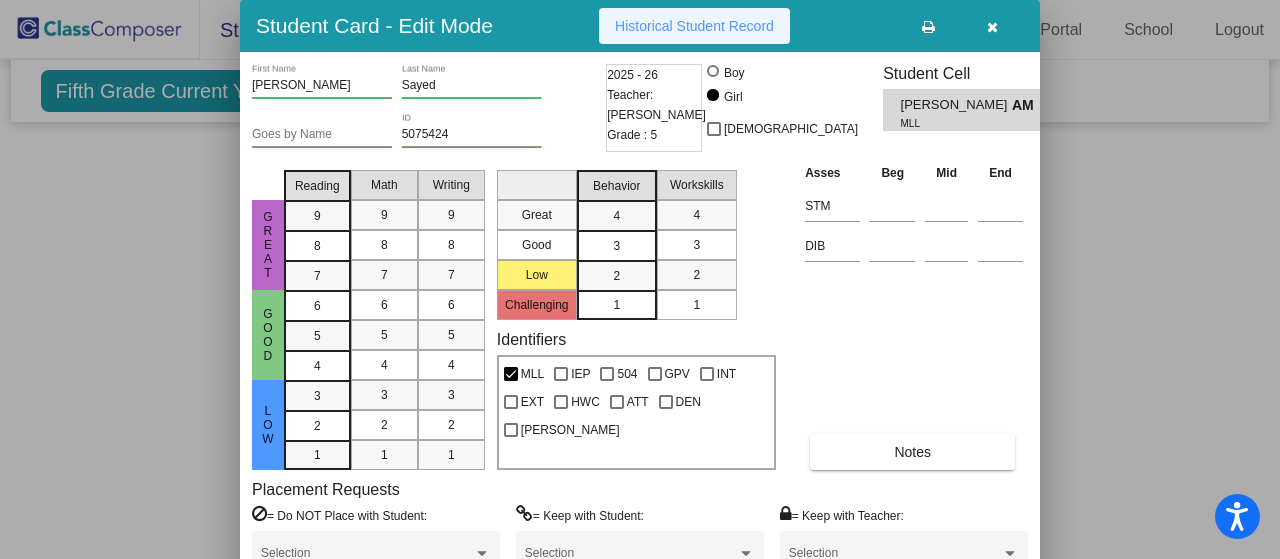 click on "Historical Student Record" at bounding box center (694, 26) 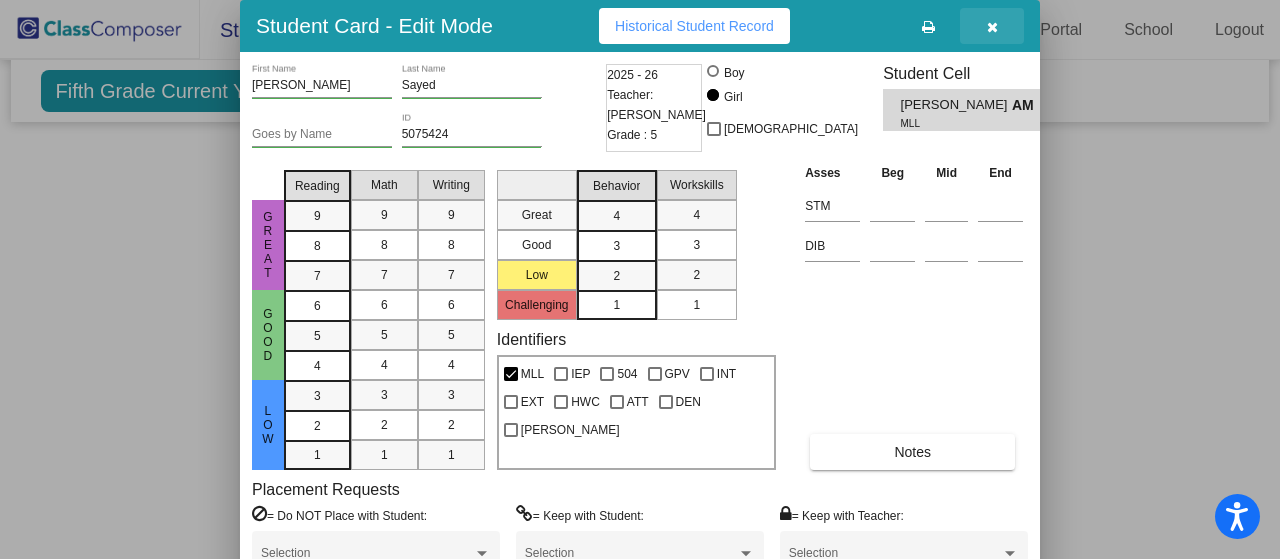 click at bounding box center (992, 26) 